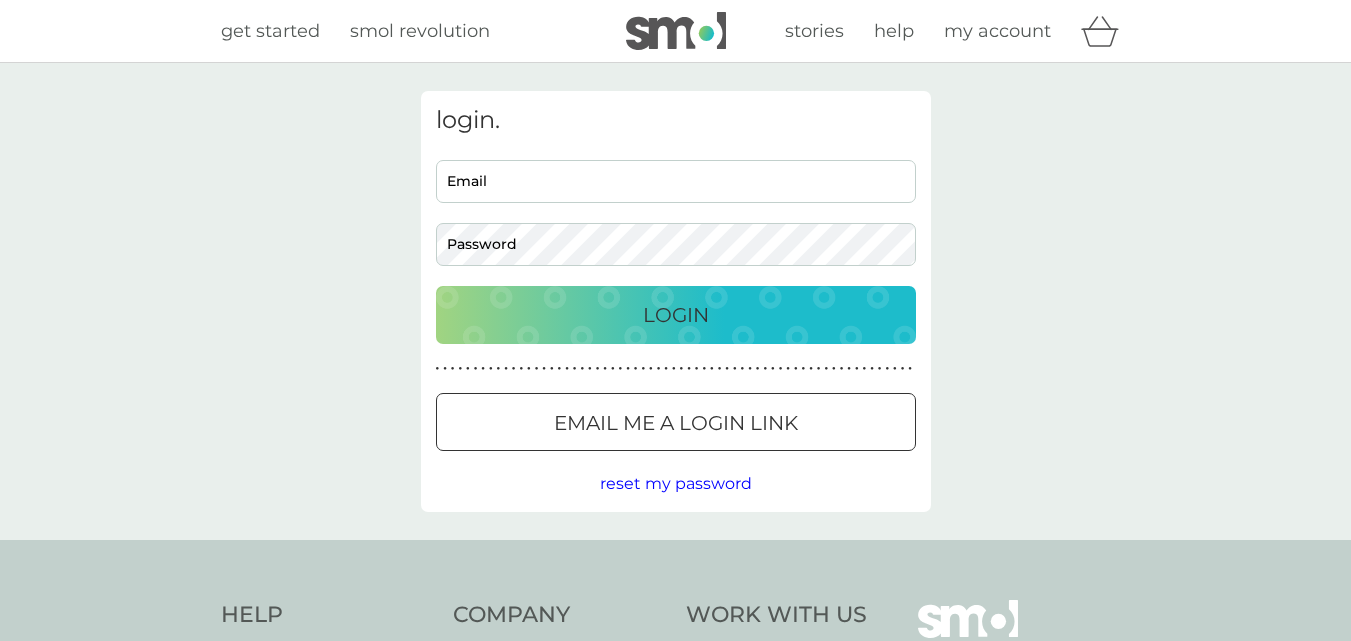 scroll, scrollTop: 0, scrollLeft: 0, axis: both 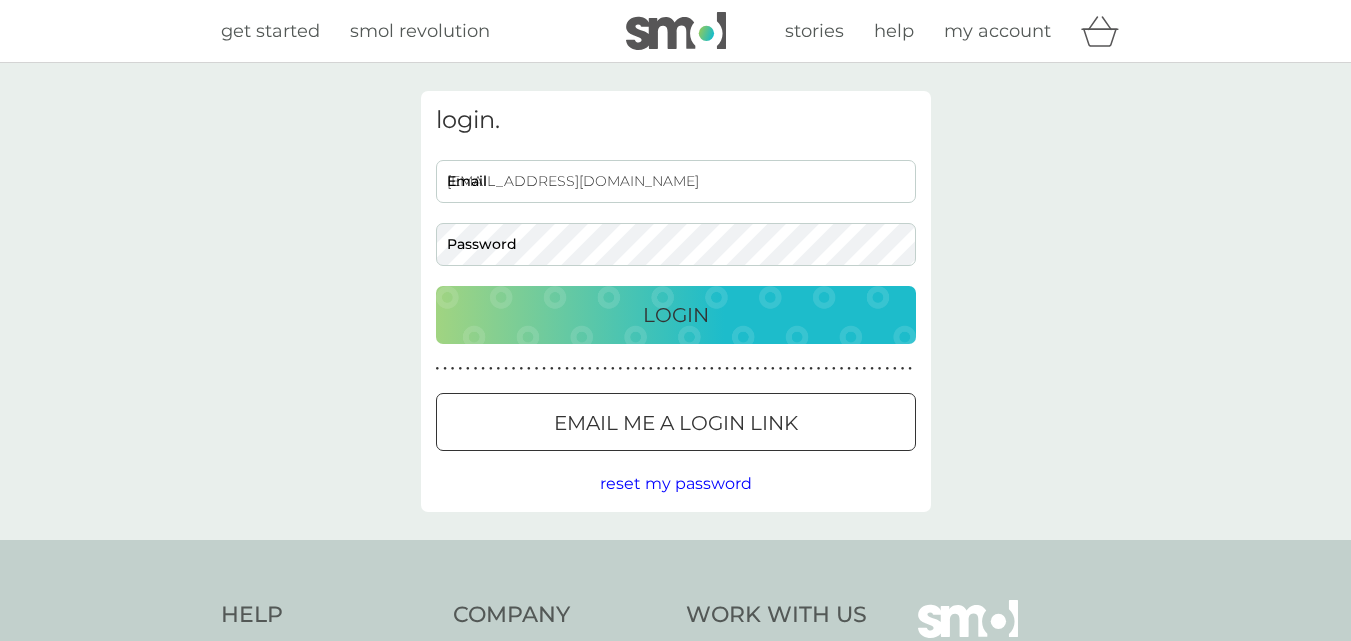 click on "Login" at bounding box center (676, 315) 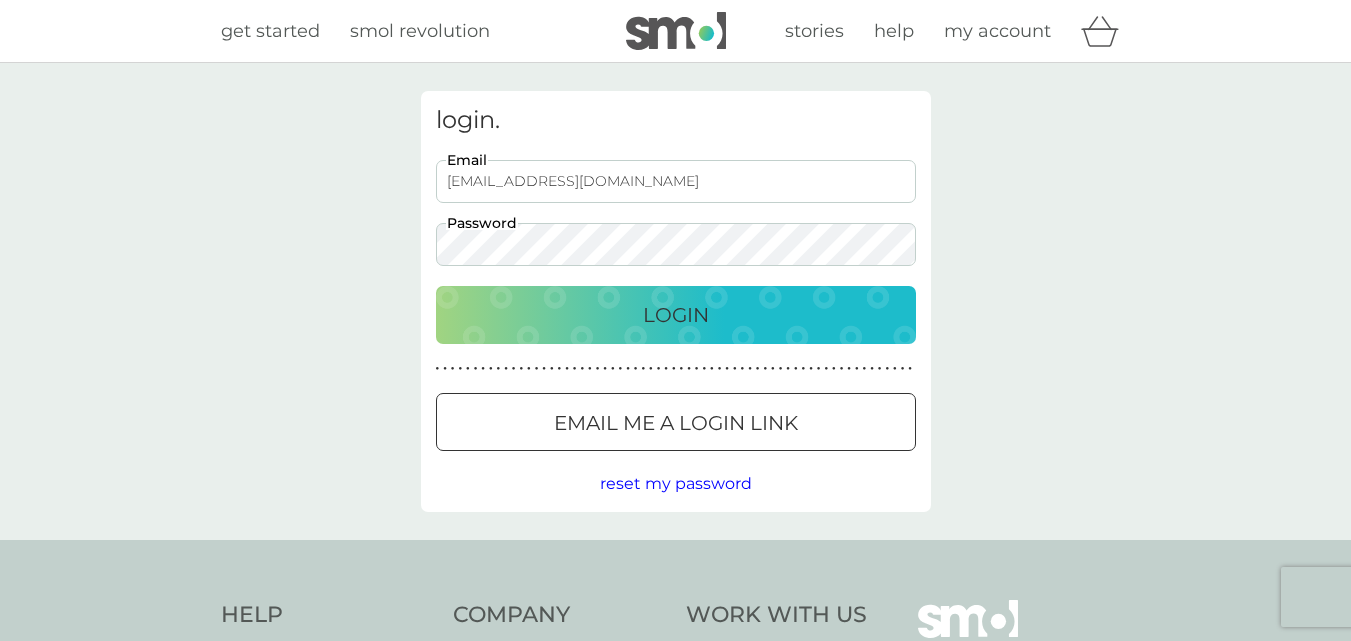 scroll, scrollTop: 0, scrollLeft: 0, axis: both 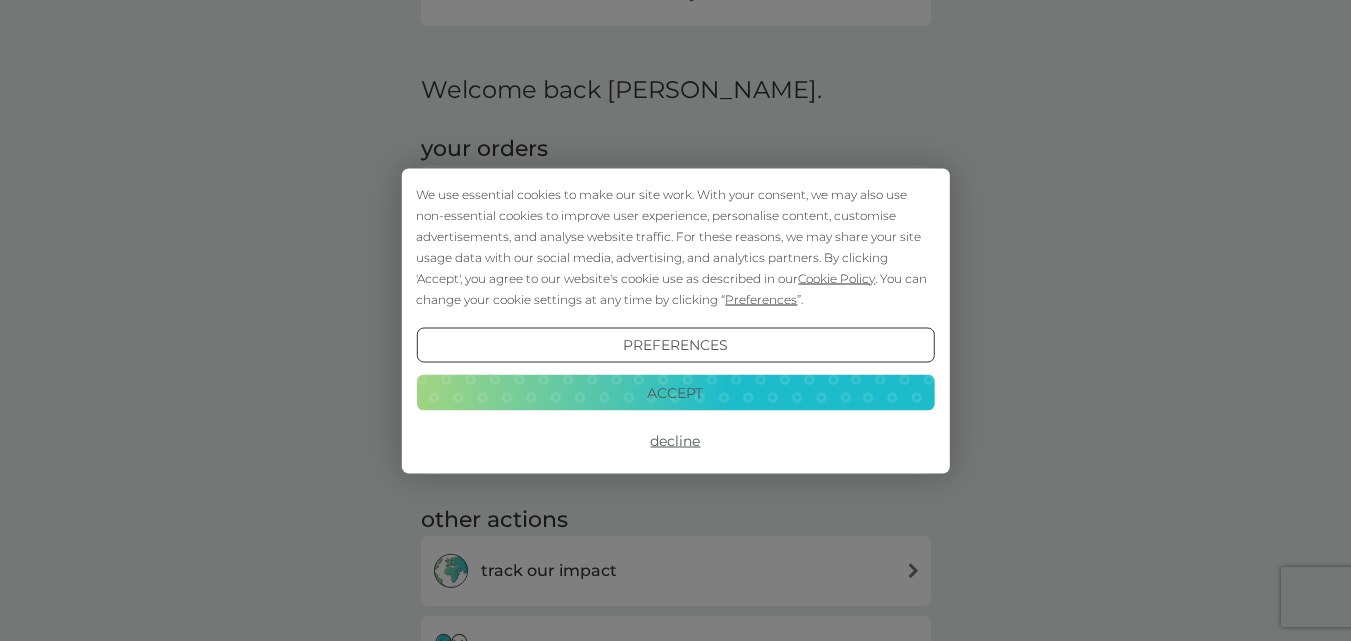 click on "Decline" at bounding box center (675, 441) 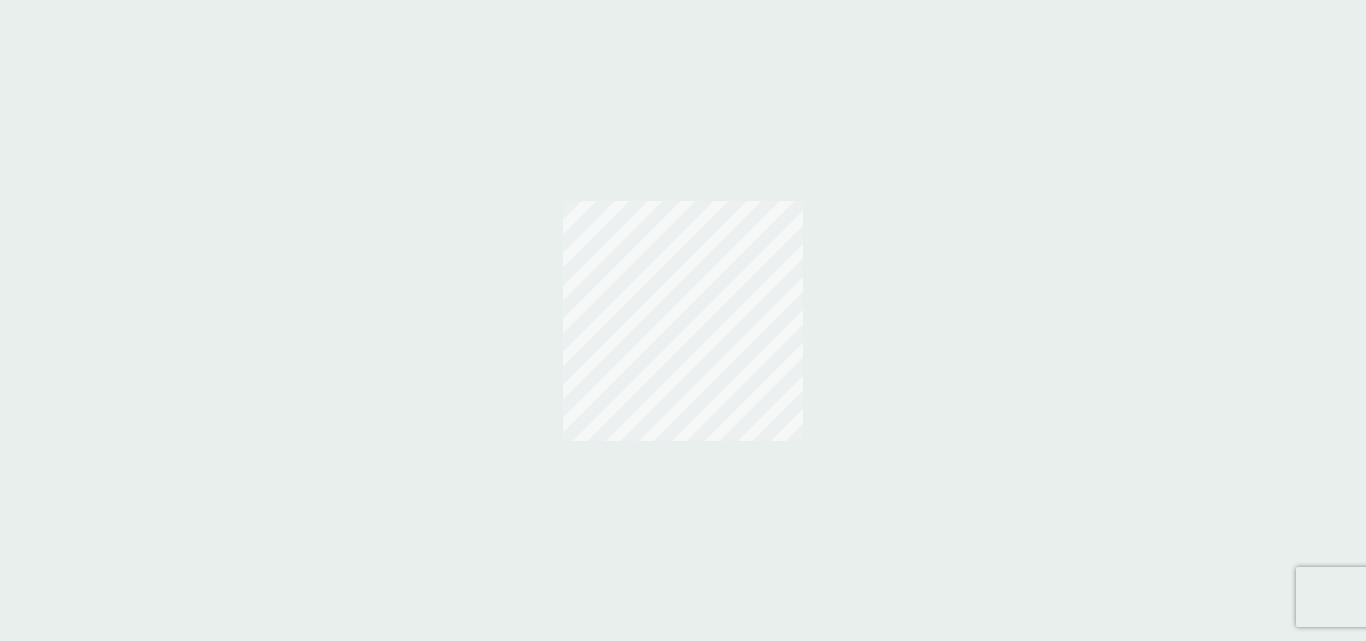 scroll, scrollTop: 0, scrollLeft: 0, axis: both 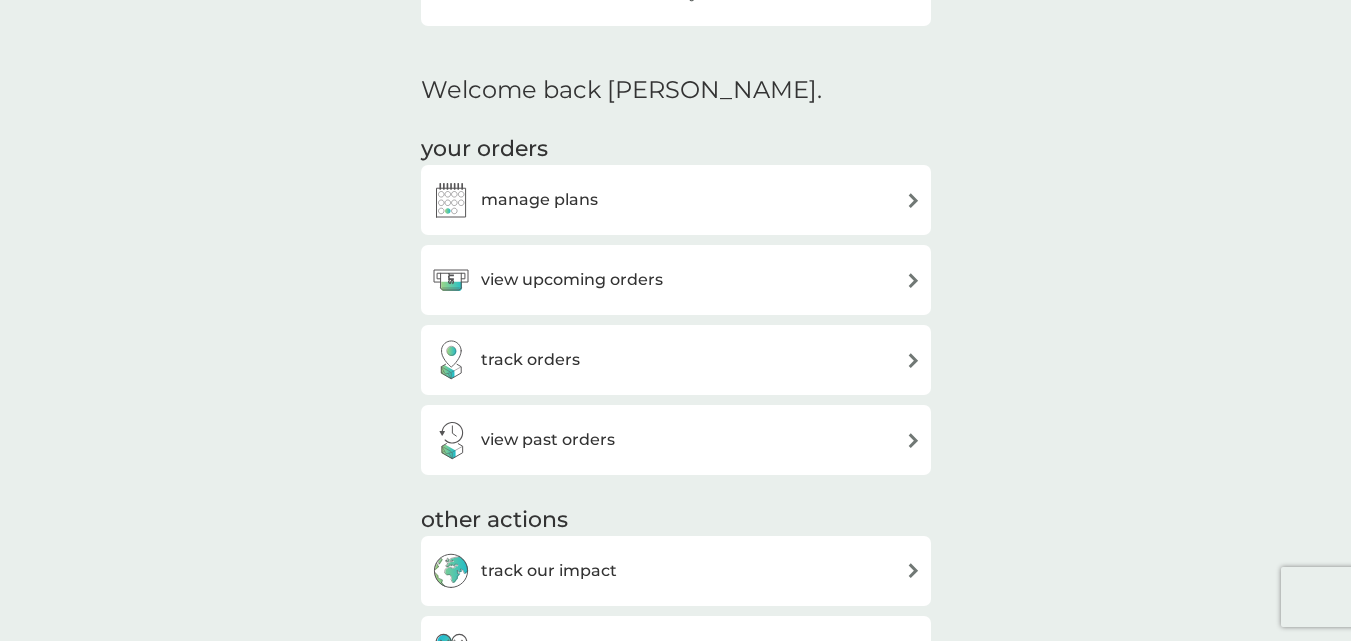 click on "view upcoming orders" at bounding box center (572, 280) 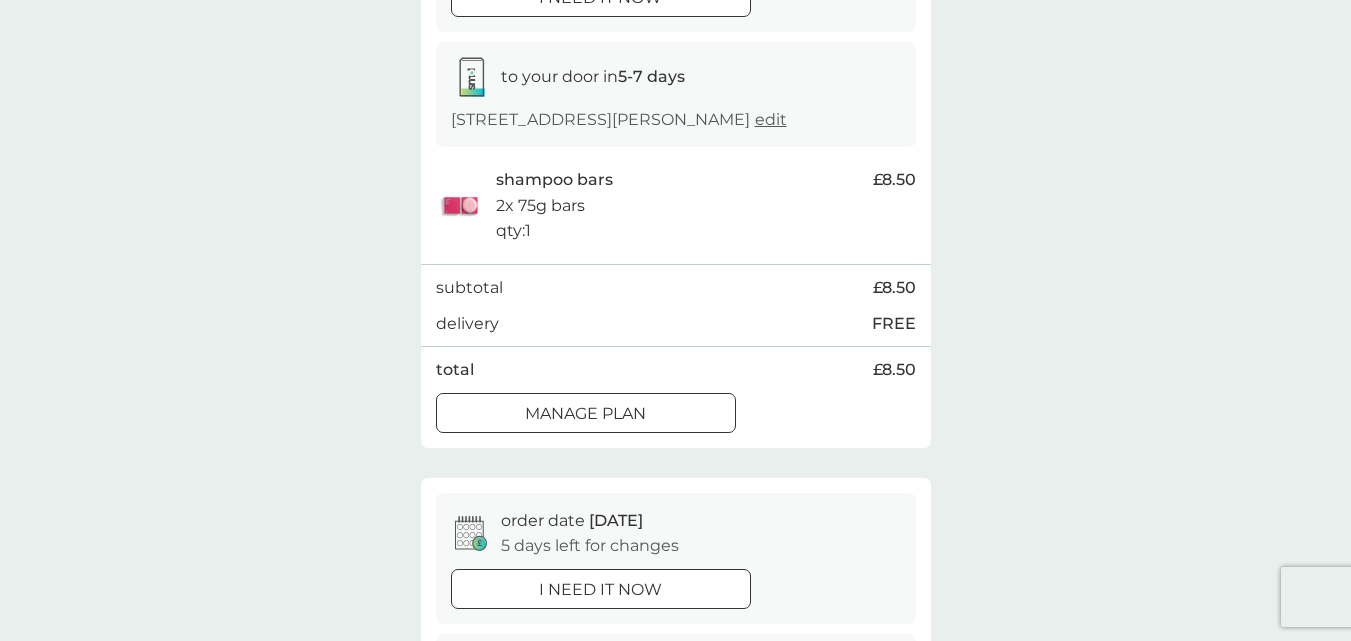 scroll, scrollTop: 400, scrollLeft: 0, axis: vertical 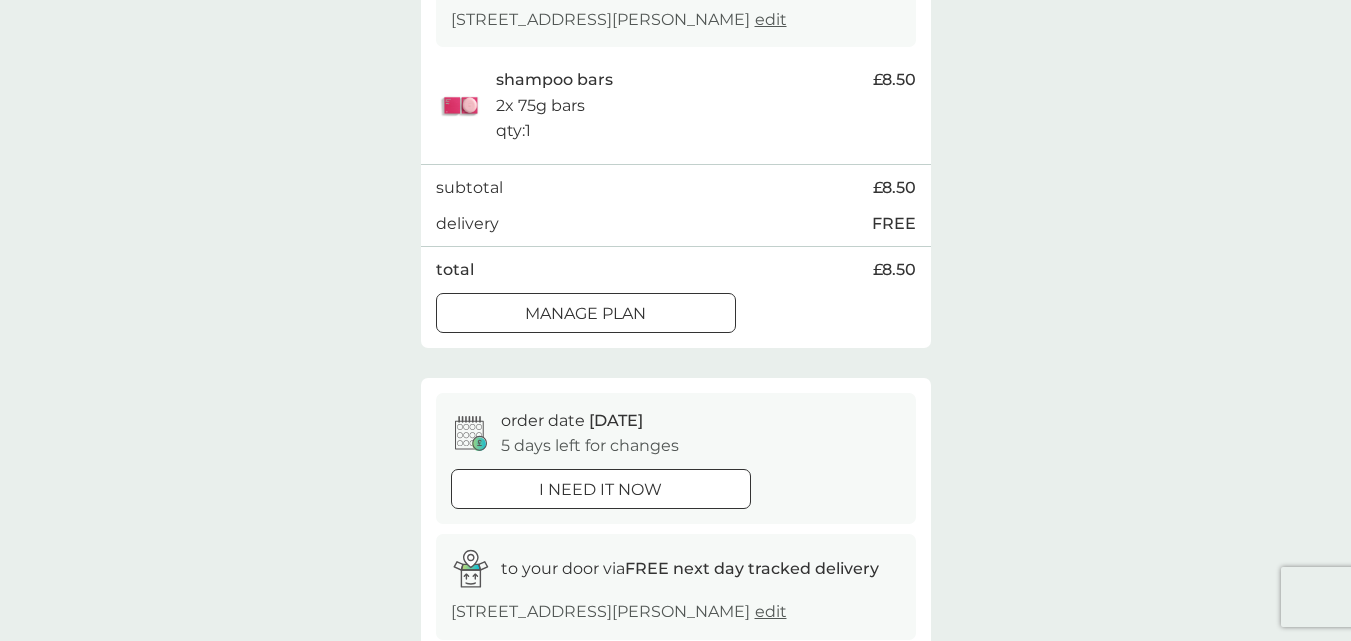 click on "Manage plan" at bounding box center (585, 314) 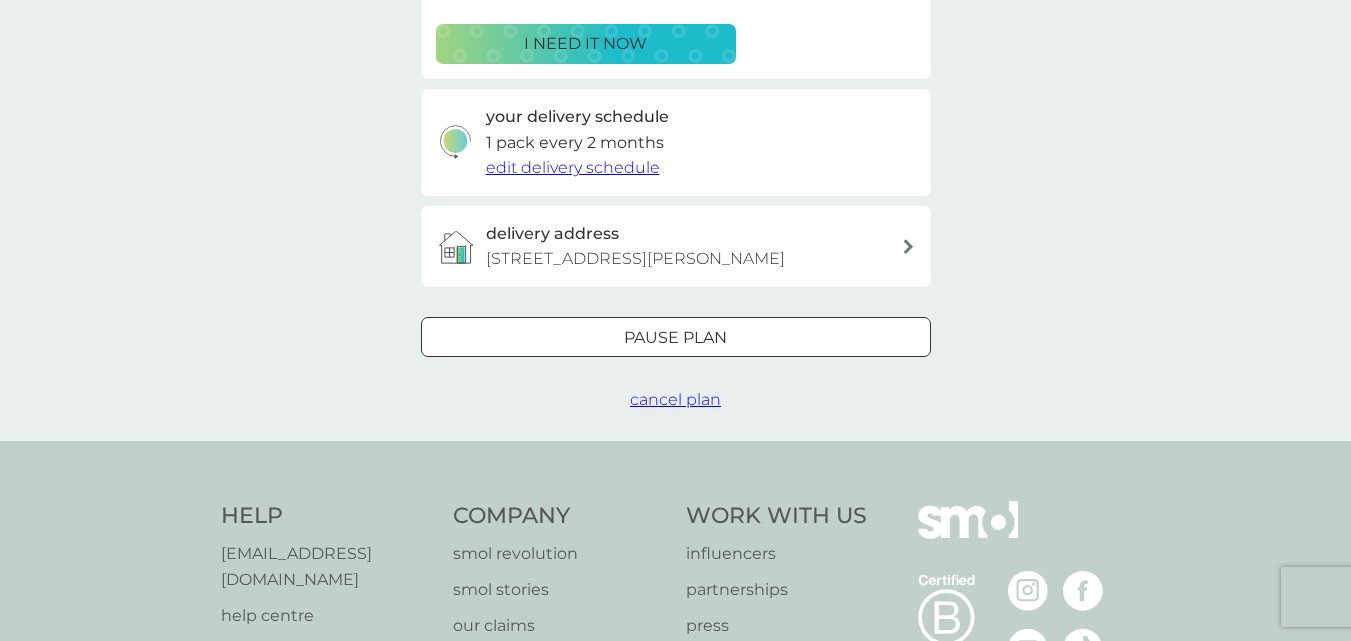 scroll, scrollTop: 100, scrollLeft: 0, axis: vertical 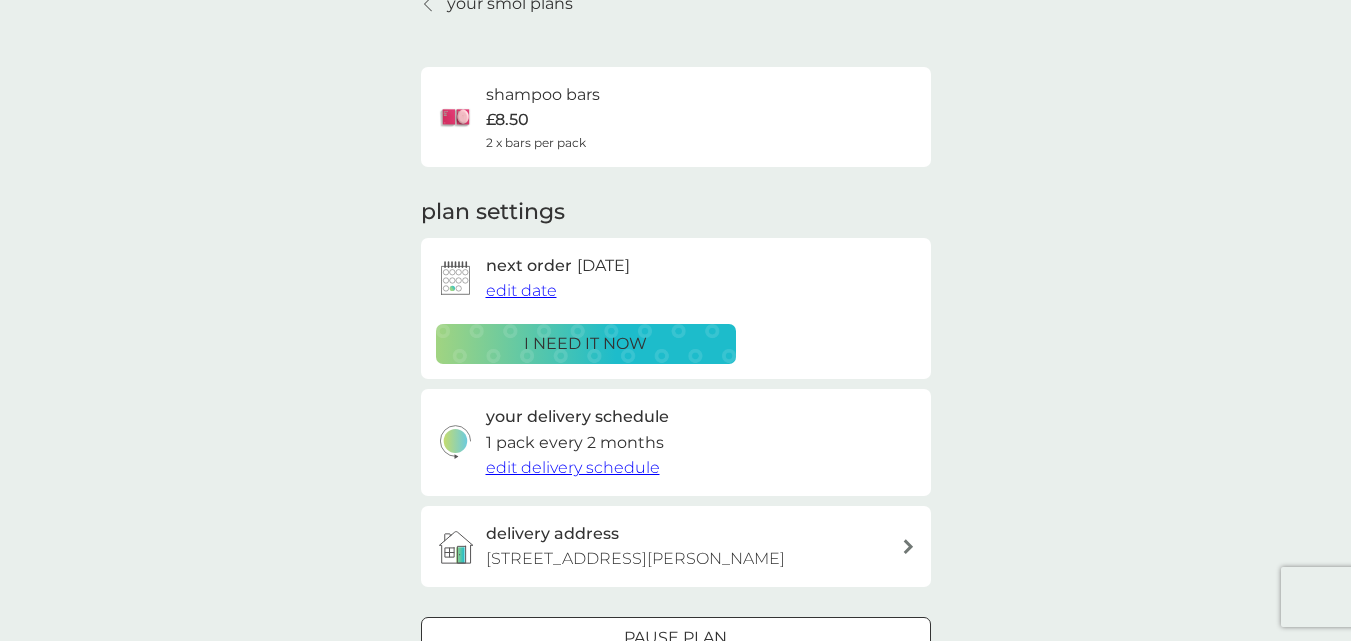 click on "edit date" at bounding box center (521, 290) 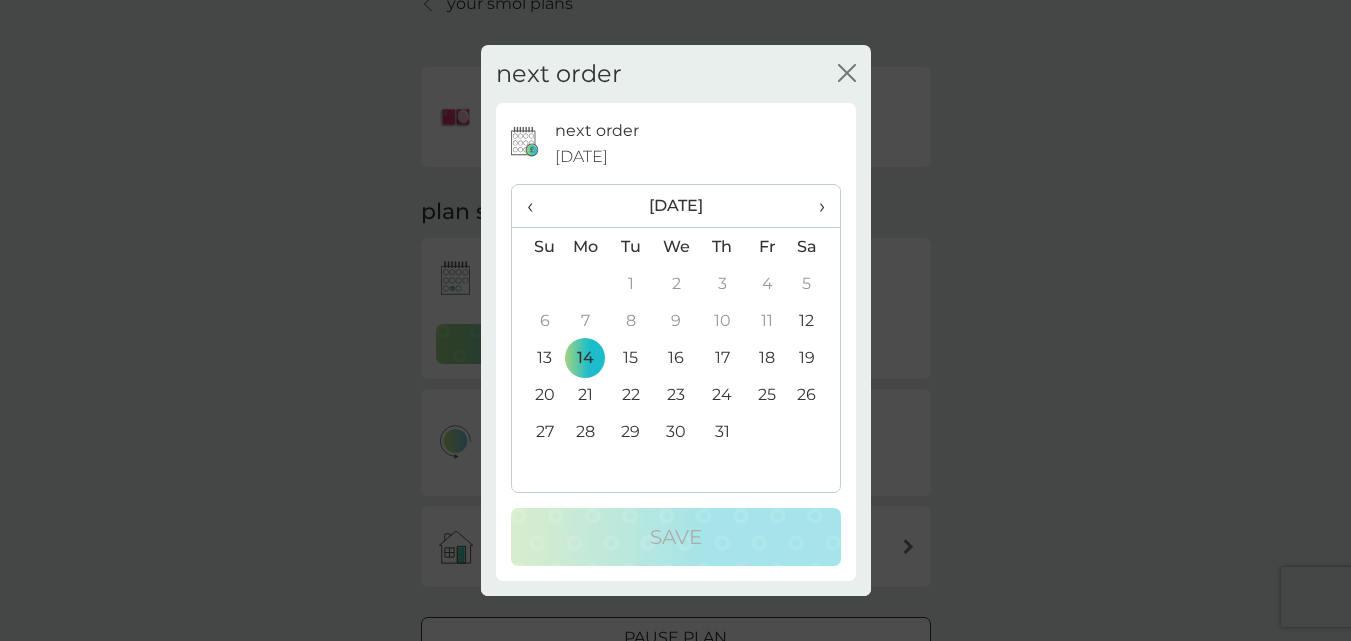 click on "›" at bounding box center [814, 206] 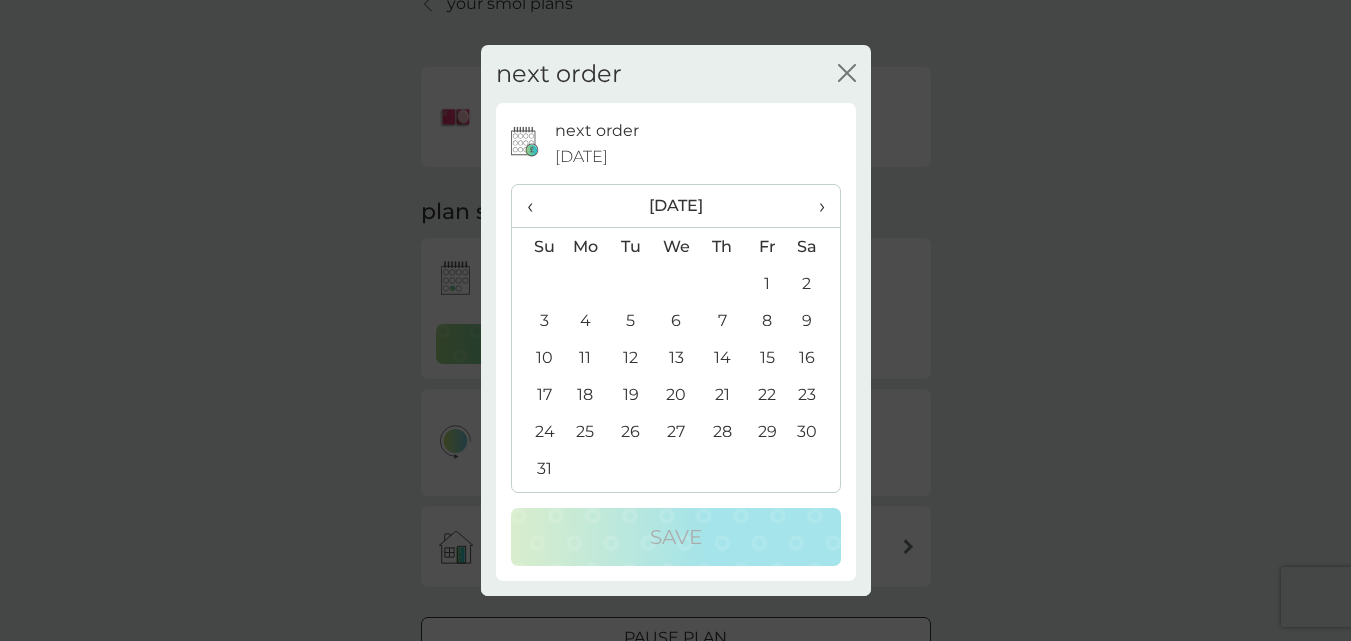 click on "14" at bounding box center [721, 357] 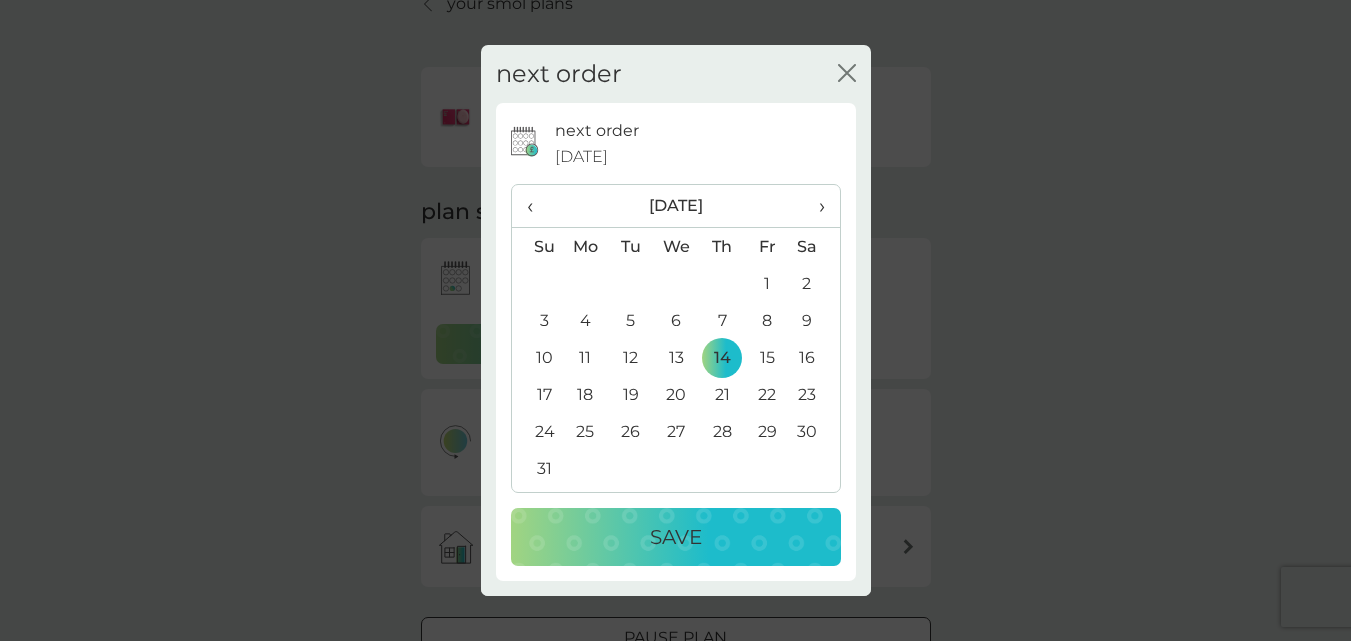 click on "Save" at bounding box center (676, 537) 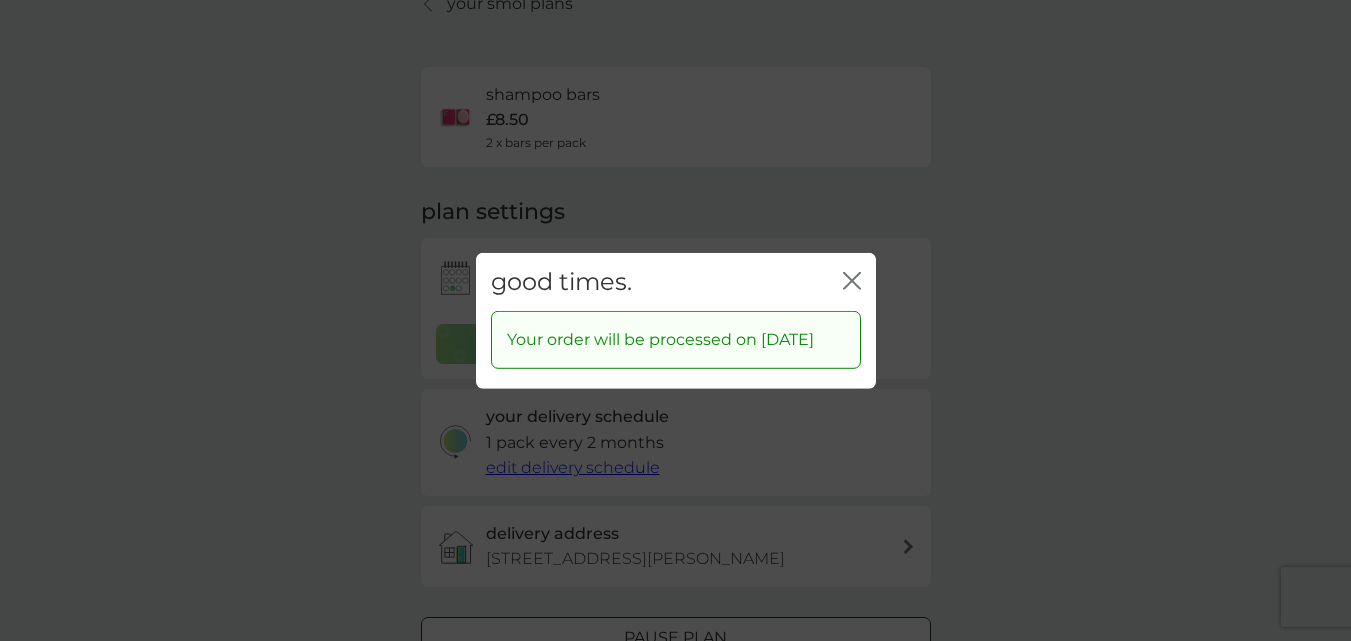 click on "close" 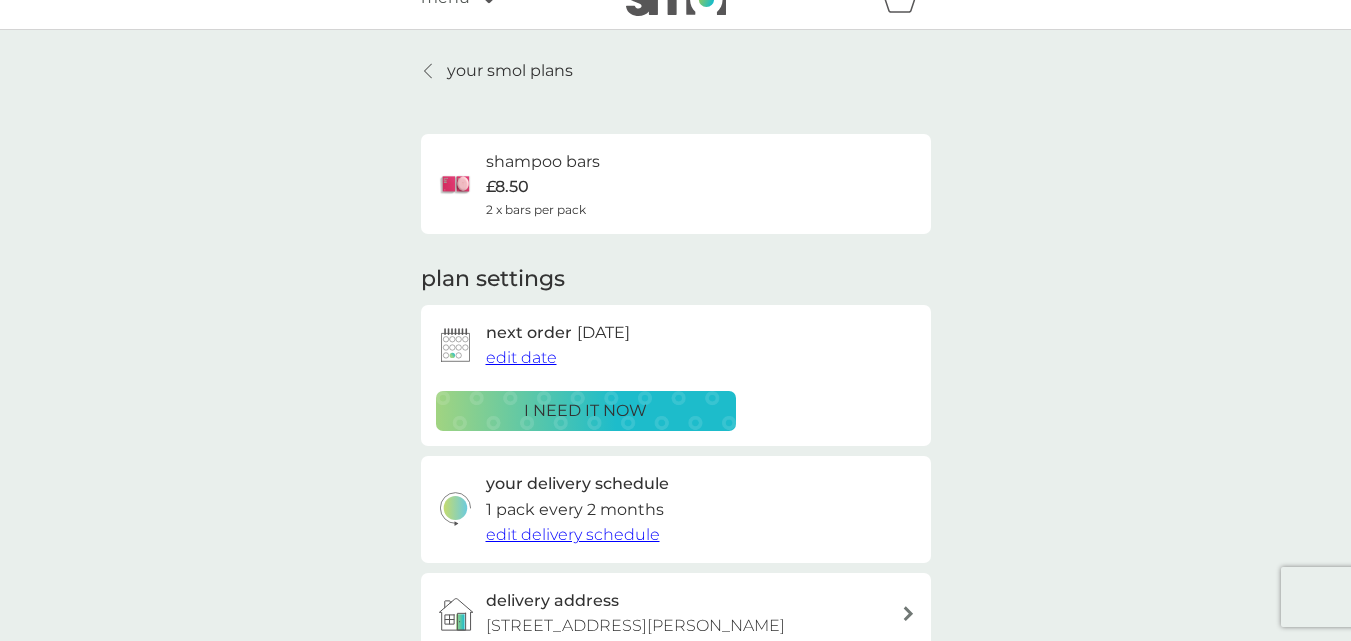 scroll, scrollTop: 0, scrollLeft: 0, axis: both 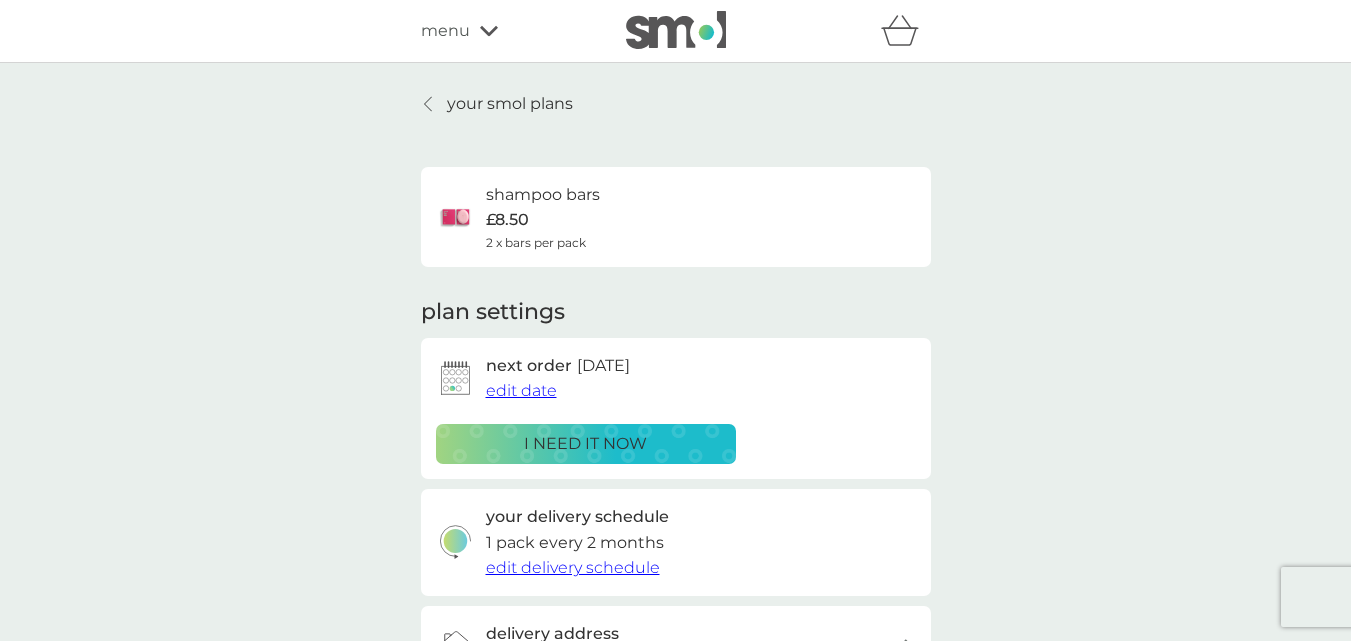 click on "your smol plans" at bounding box center (510, 104) 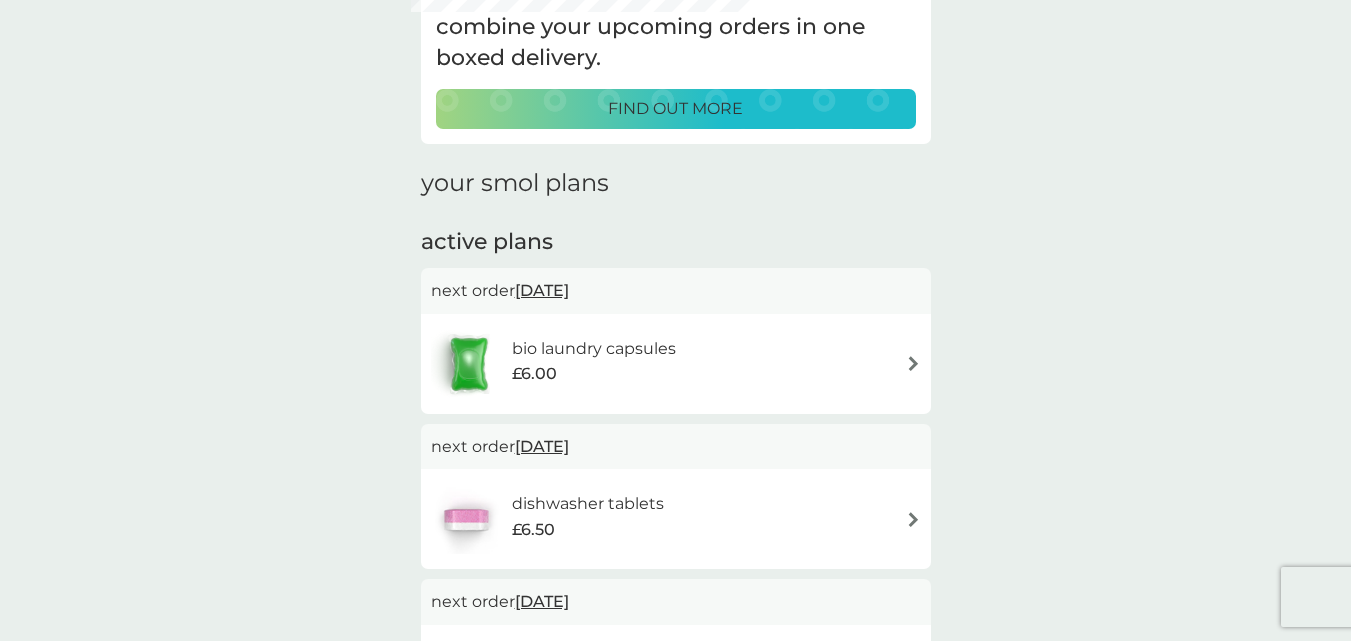scroll, scrollTop: 200, scrollLeft: 0, axis: vertical 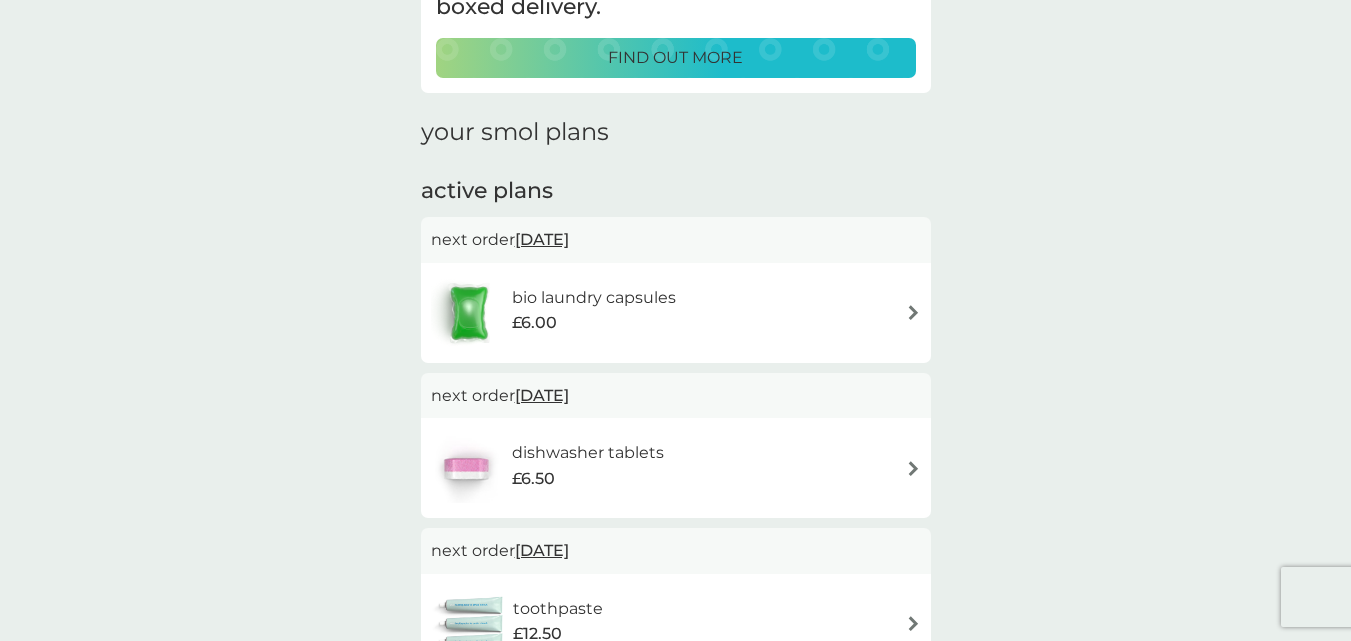 click on "17 Jul 2025" at bounding box center [542, 239] 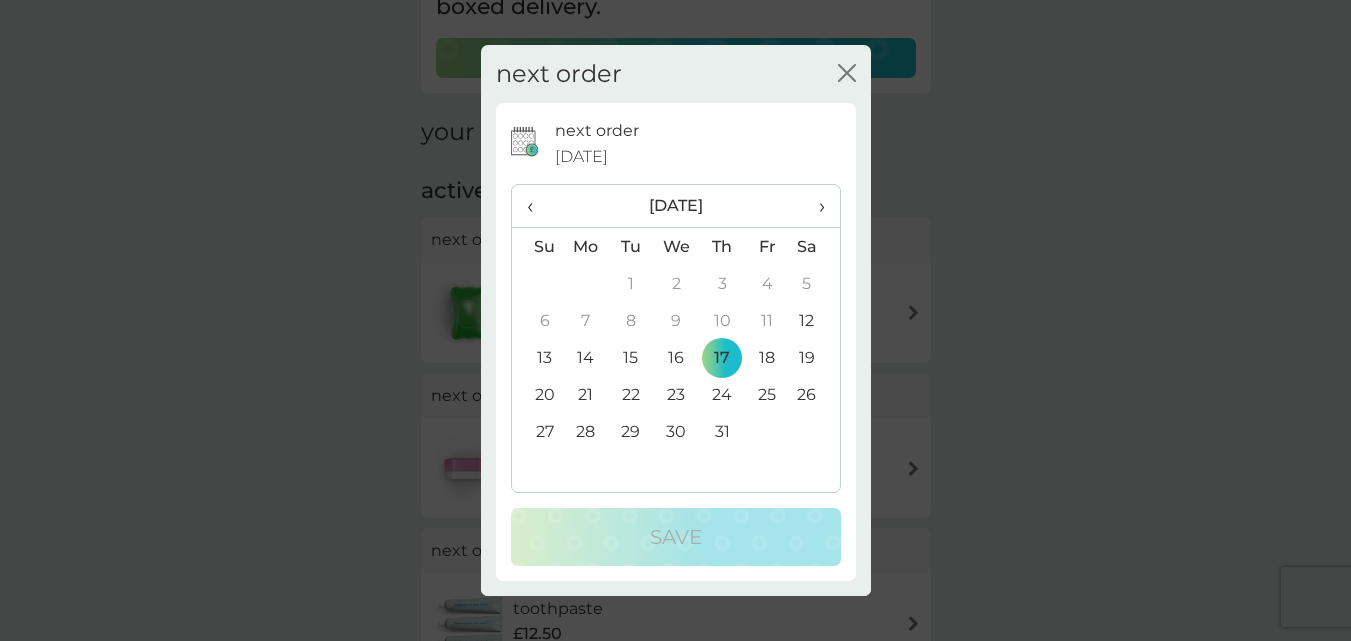 click on "›" at bounding box center (814, 206) 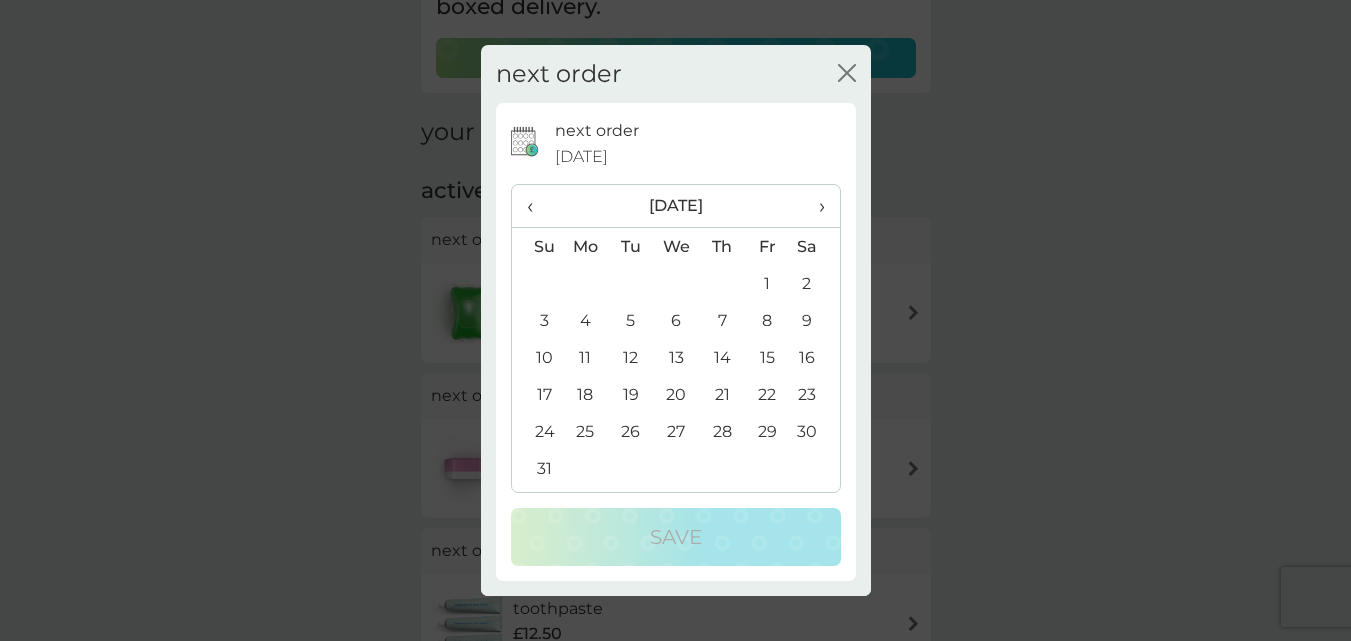 click on "14" at bounding box center [721, 357] 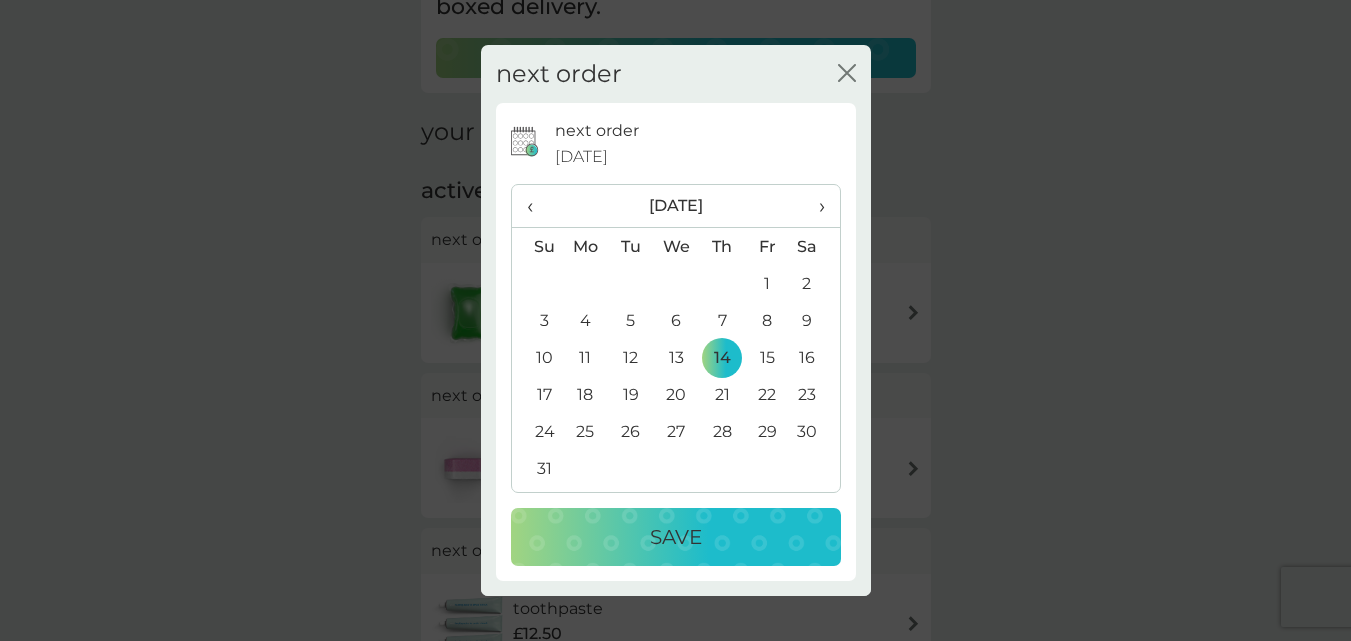 click on "Save" at bounding box center [676, 537] 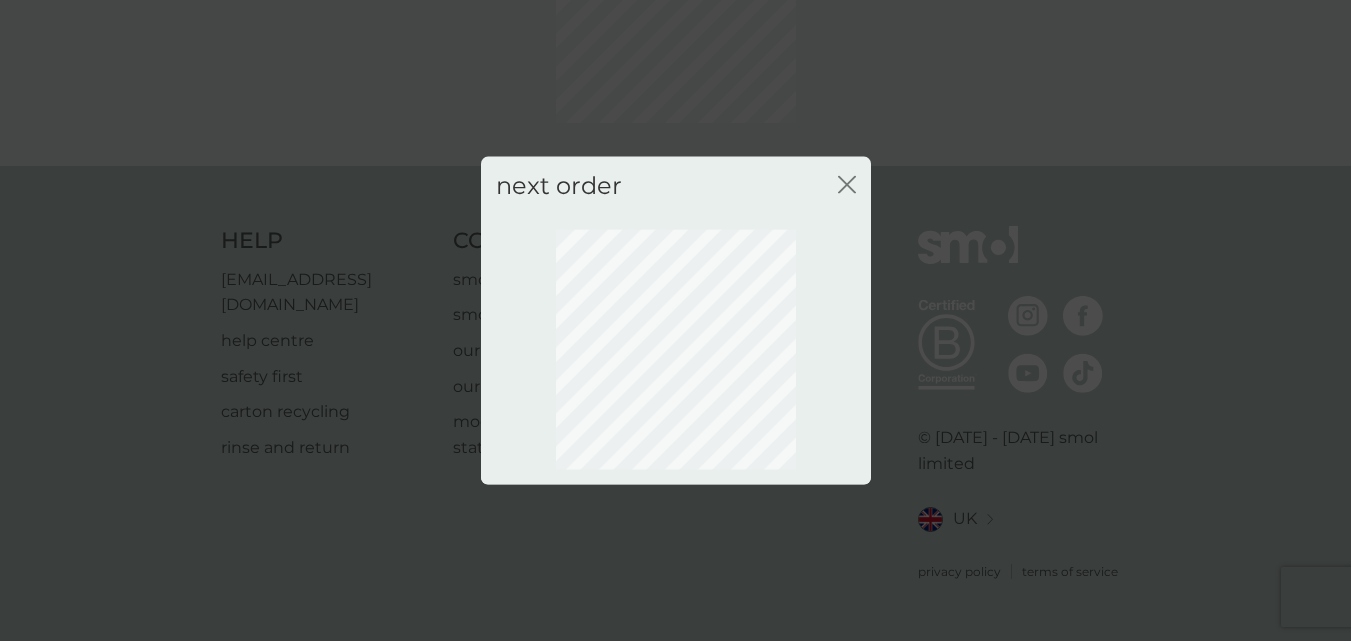 scroll, scrollTop: 198, scrollLeft: 0, axis: vertical 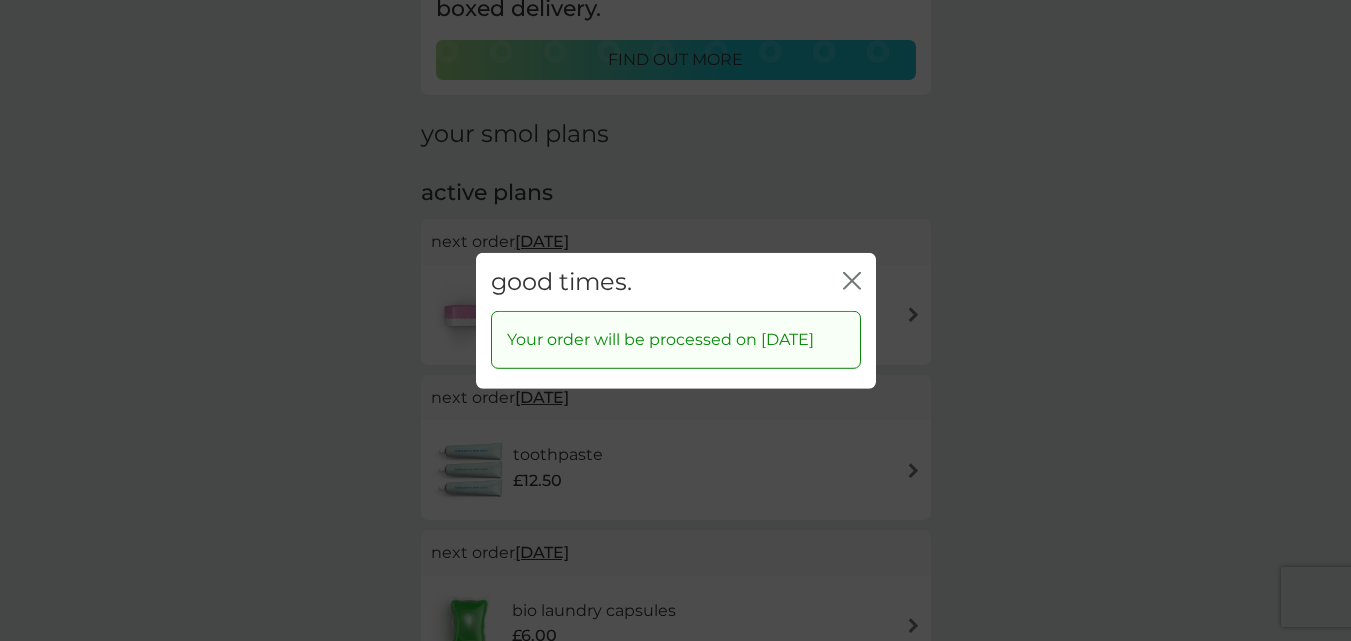 click on "close" 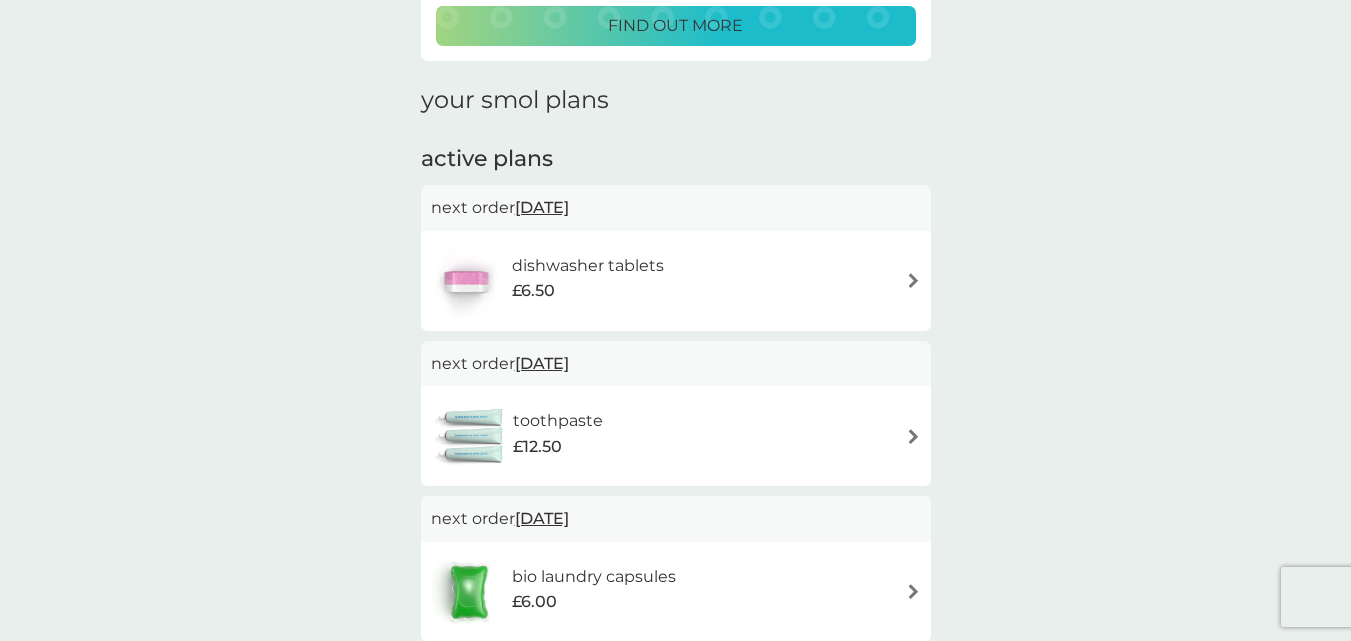 scroll, scrollTop: 198, scrollLeft: 0, axis: vertical 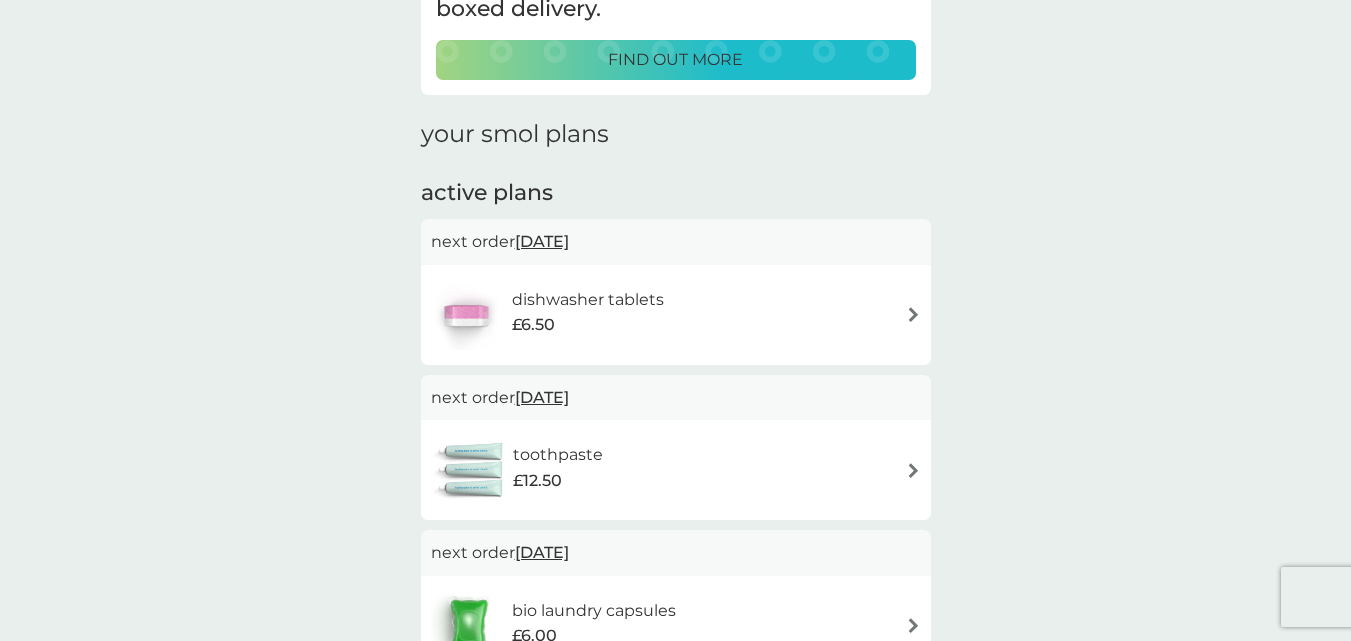 click on "dishwasher tablets" at bounding box center [588, 300] 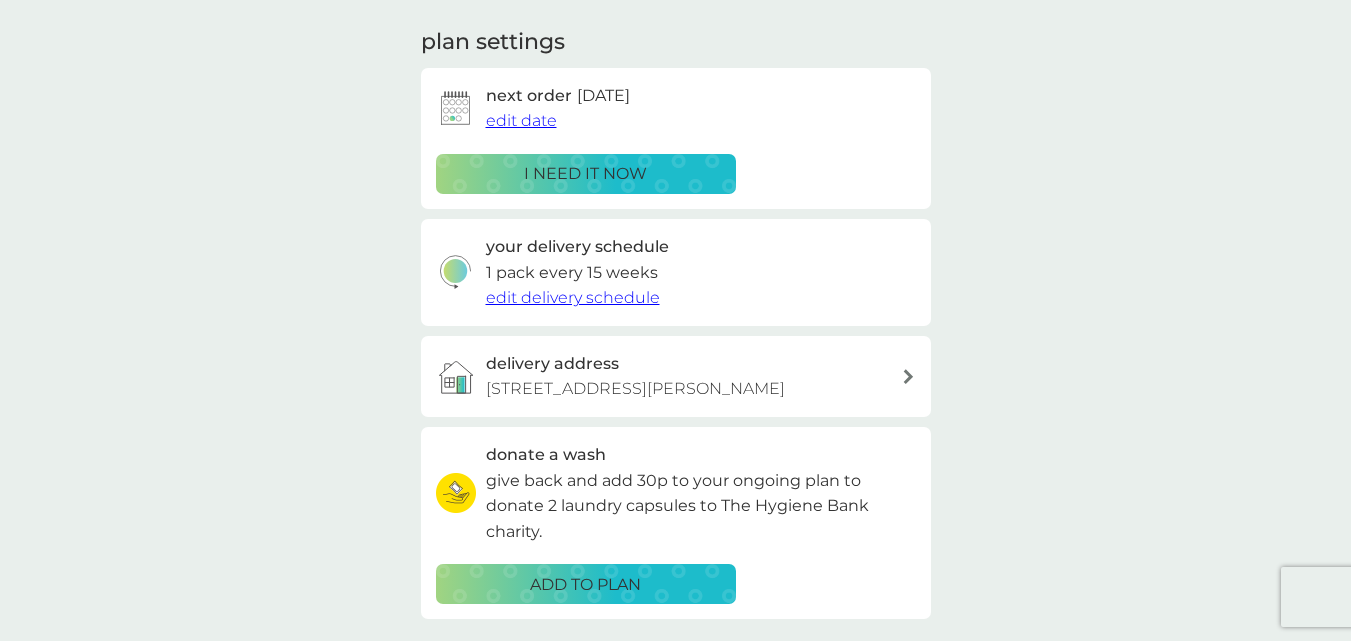scroll, scrollTop: 300, scrollLeft: 0, axis: vertical 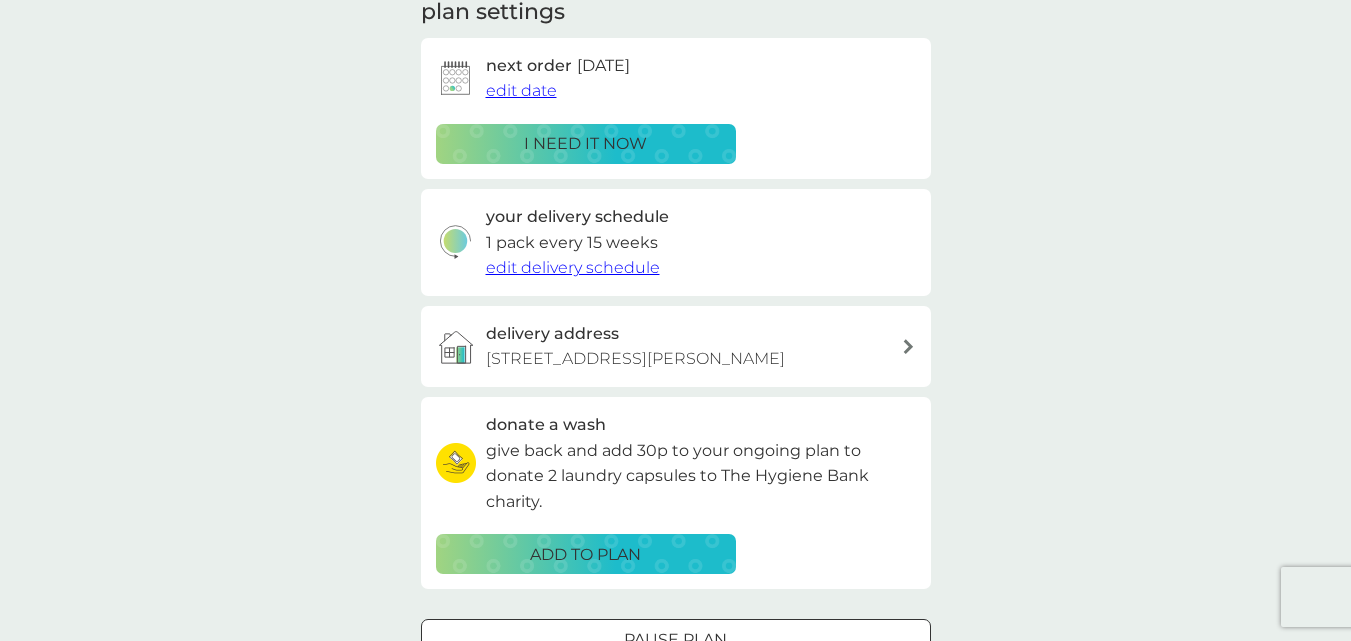 click on "edit delivery schedule" at bounding box center [573, 267] 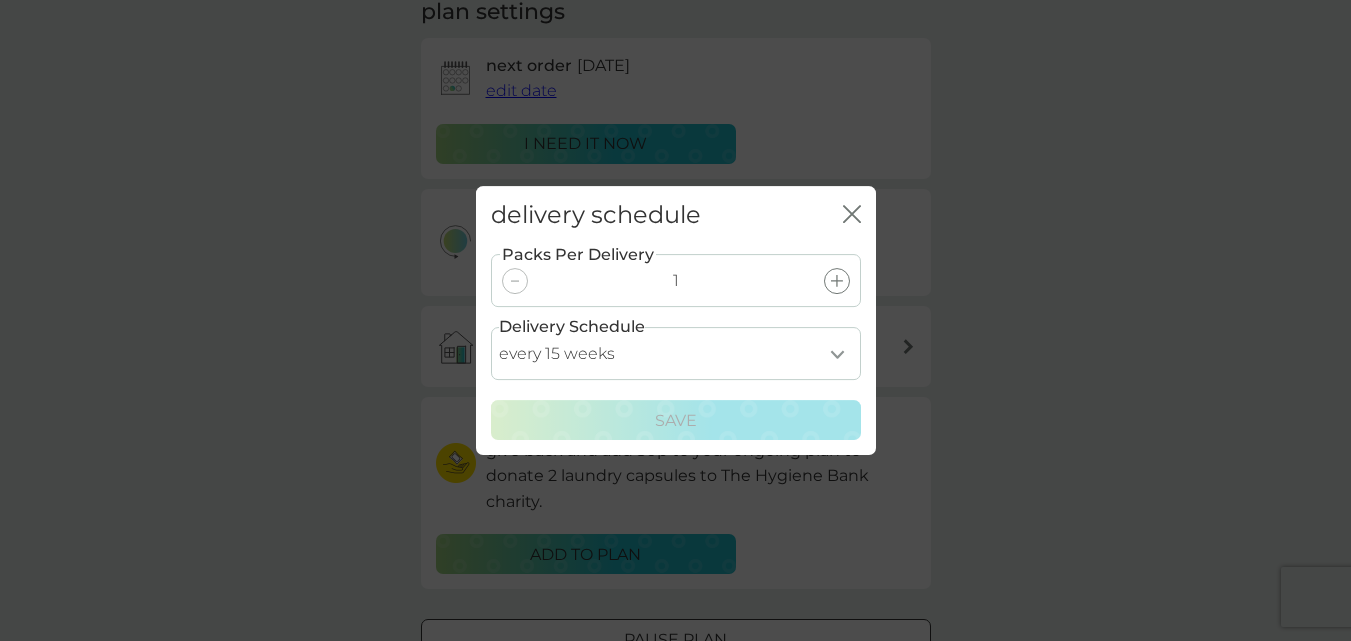 click on "close" 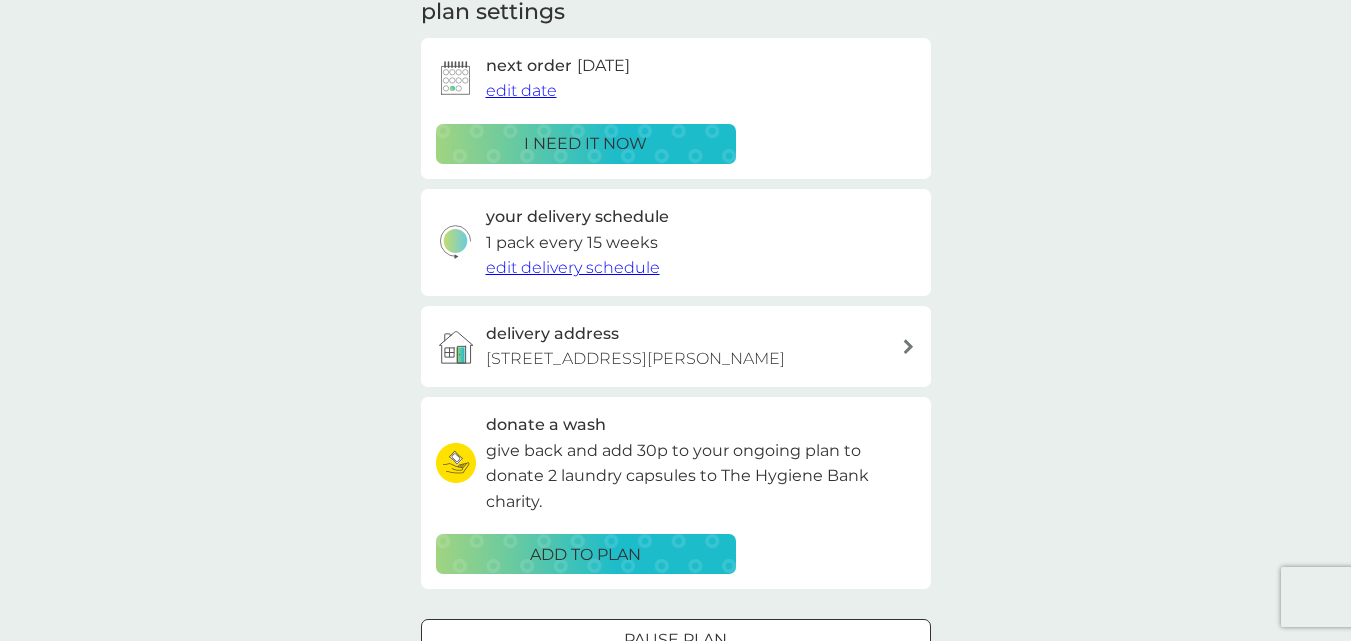 scroll, scrollTop: 400, scrollLeft: 0, axis: vertical 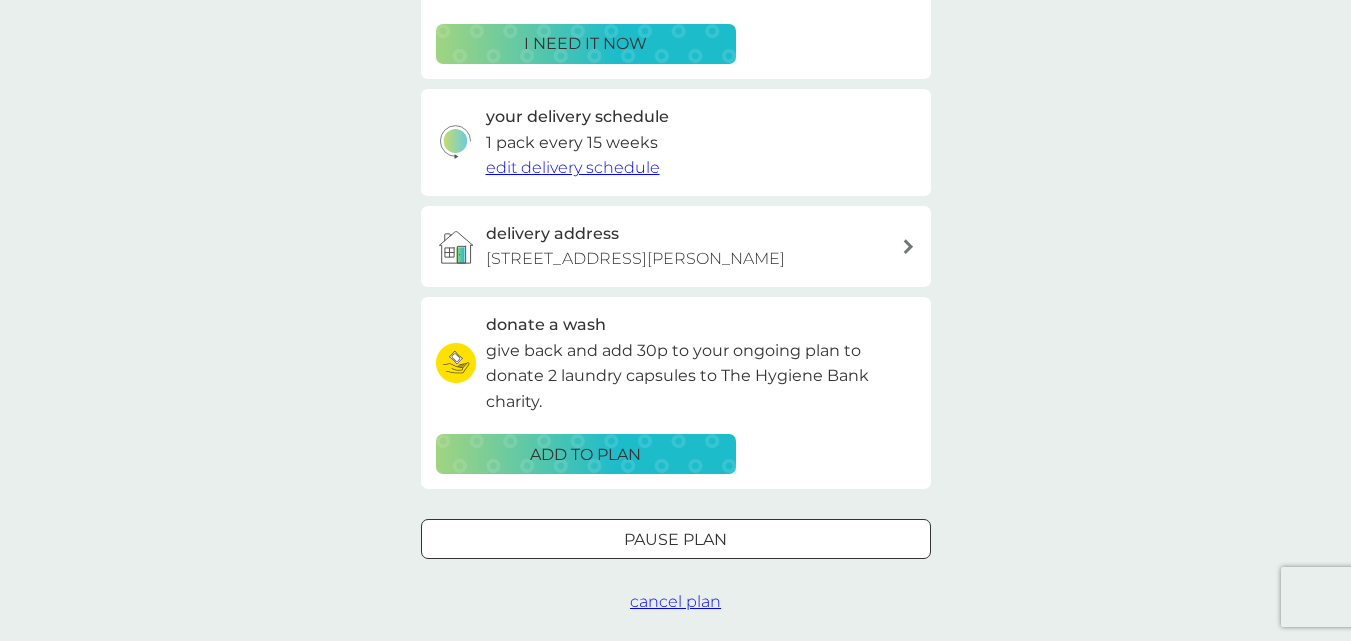 click on "edit delivery schedule" at bounding box center [573, 167] 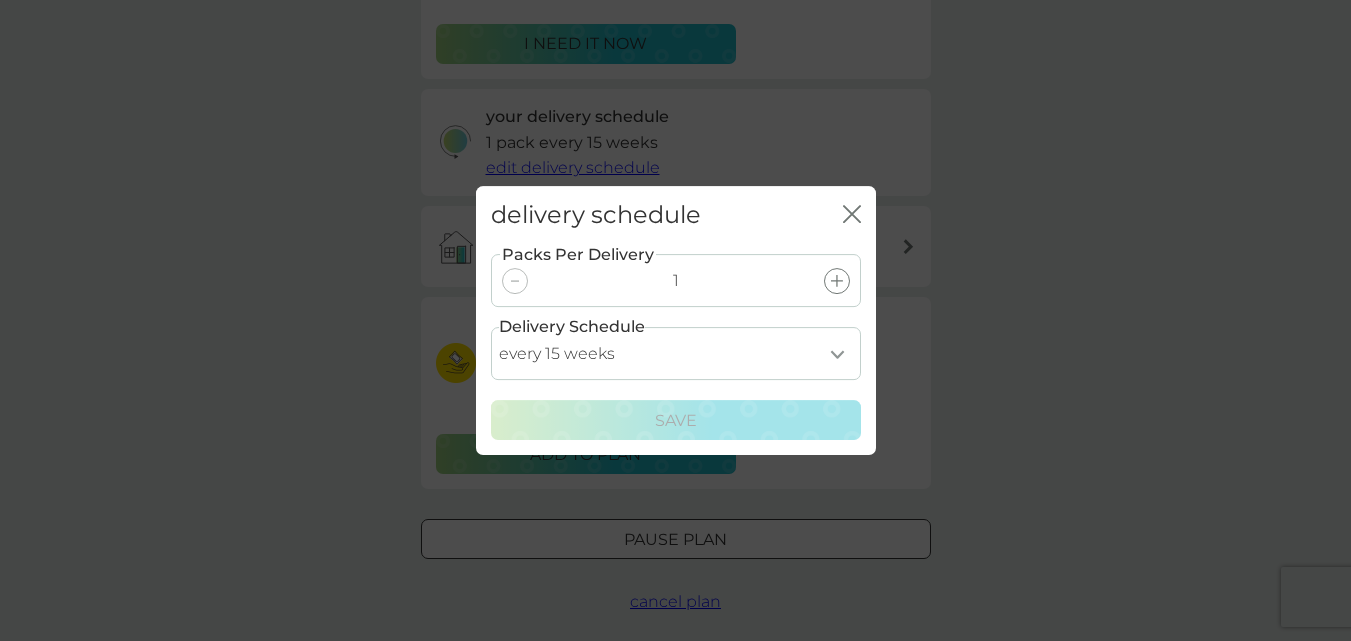 click on "close" at bounding box center (852, 215) 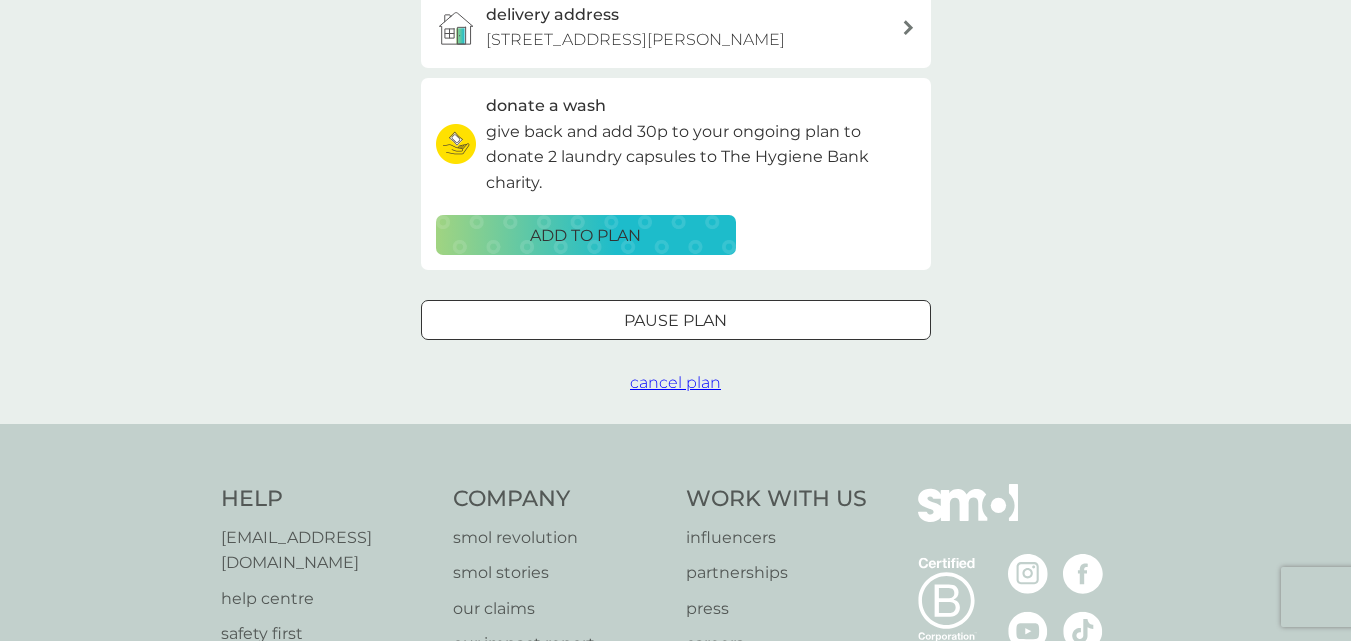 scroll, scrollTop: 700, scrollLeft: 0, axis: vertical 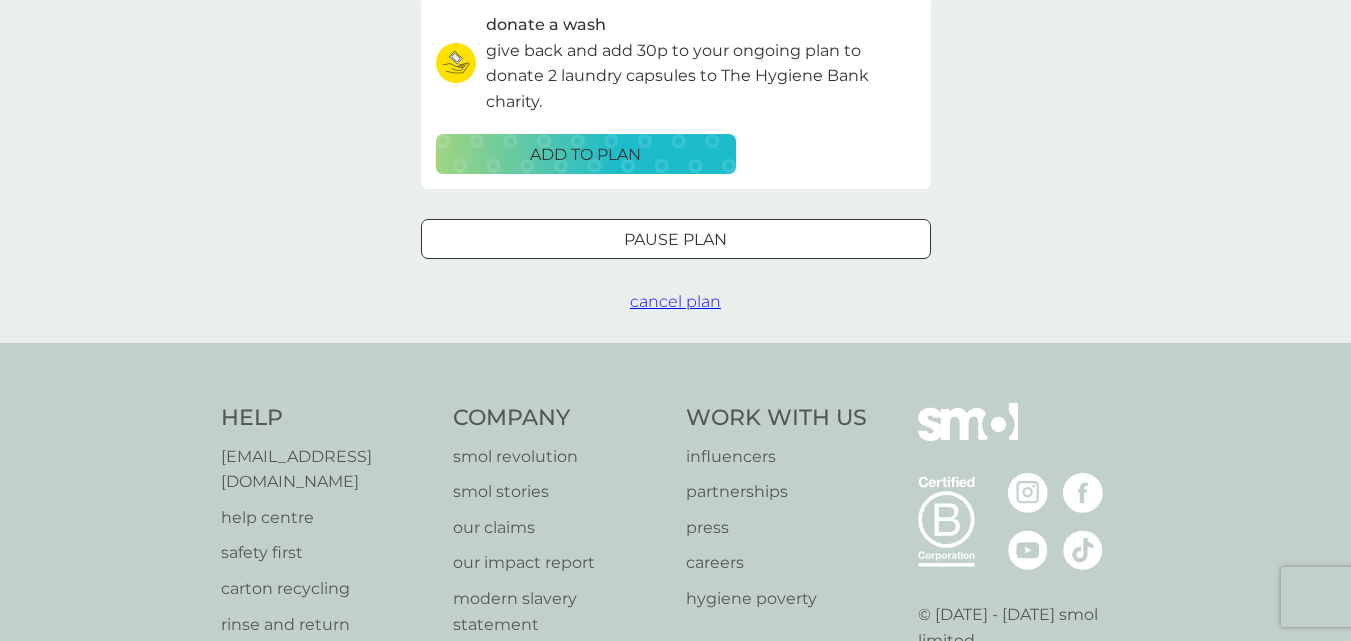 click on "Pause plan" at bounding box center [676, 240] 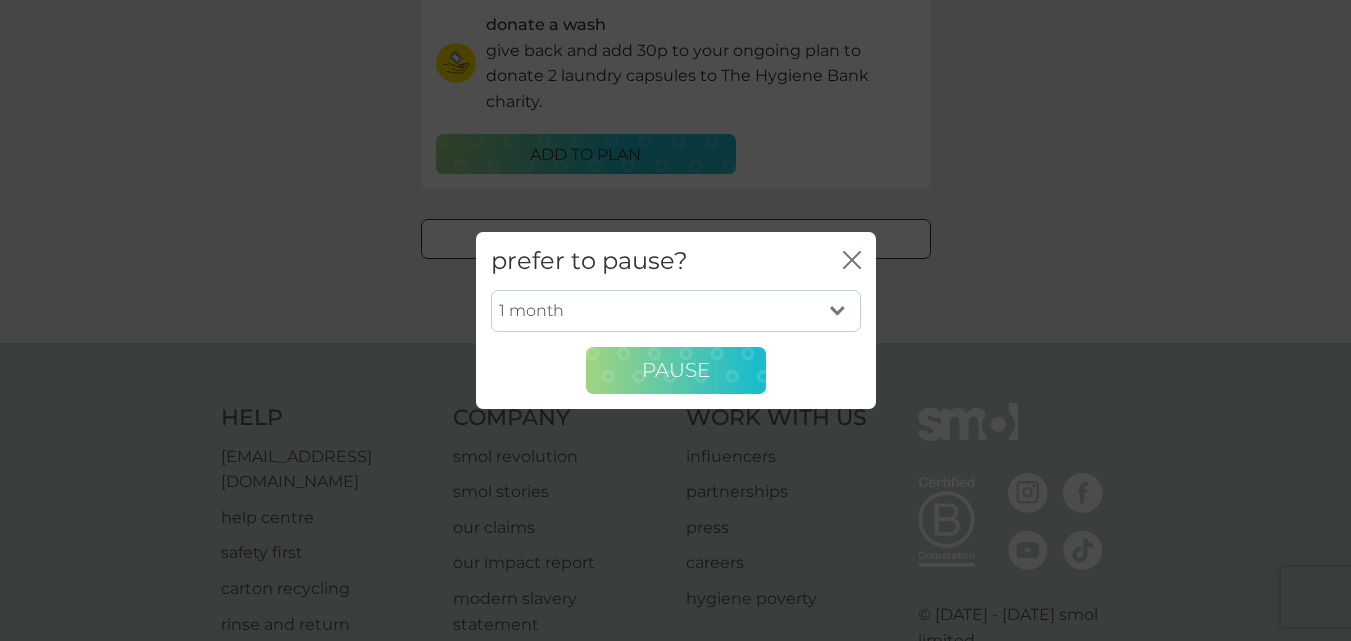 click on "Pause" at bounding box center [676, 371] 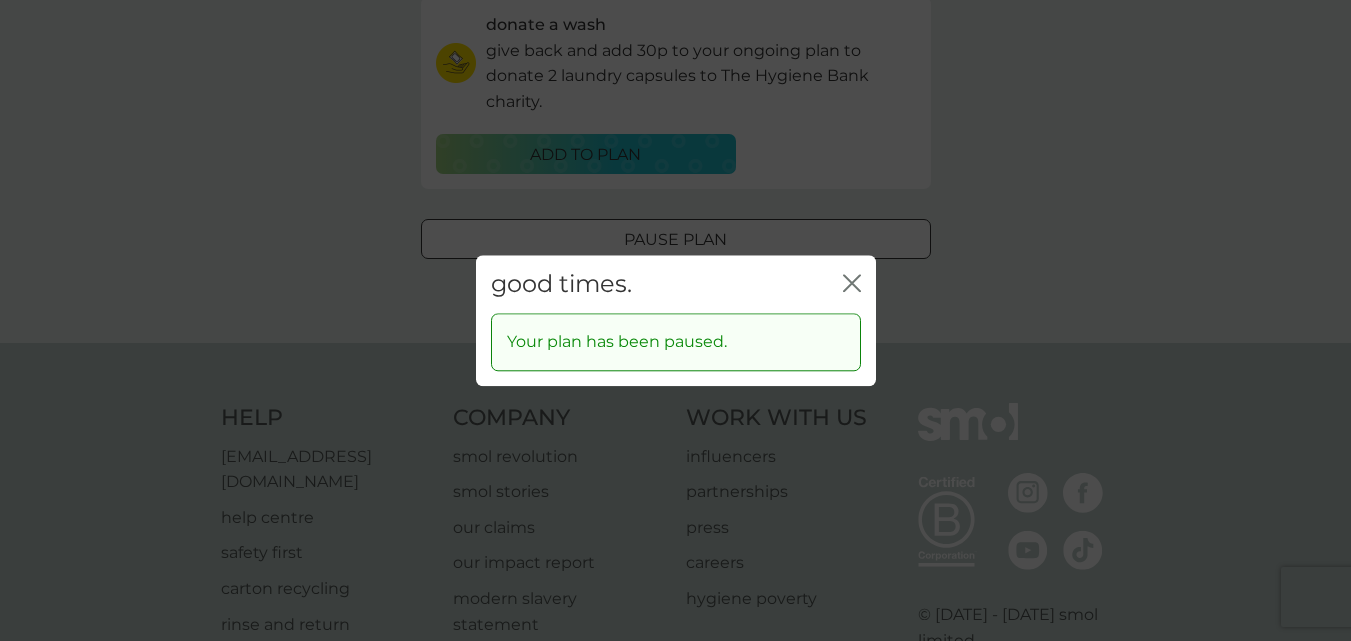 click on "close" 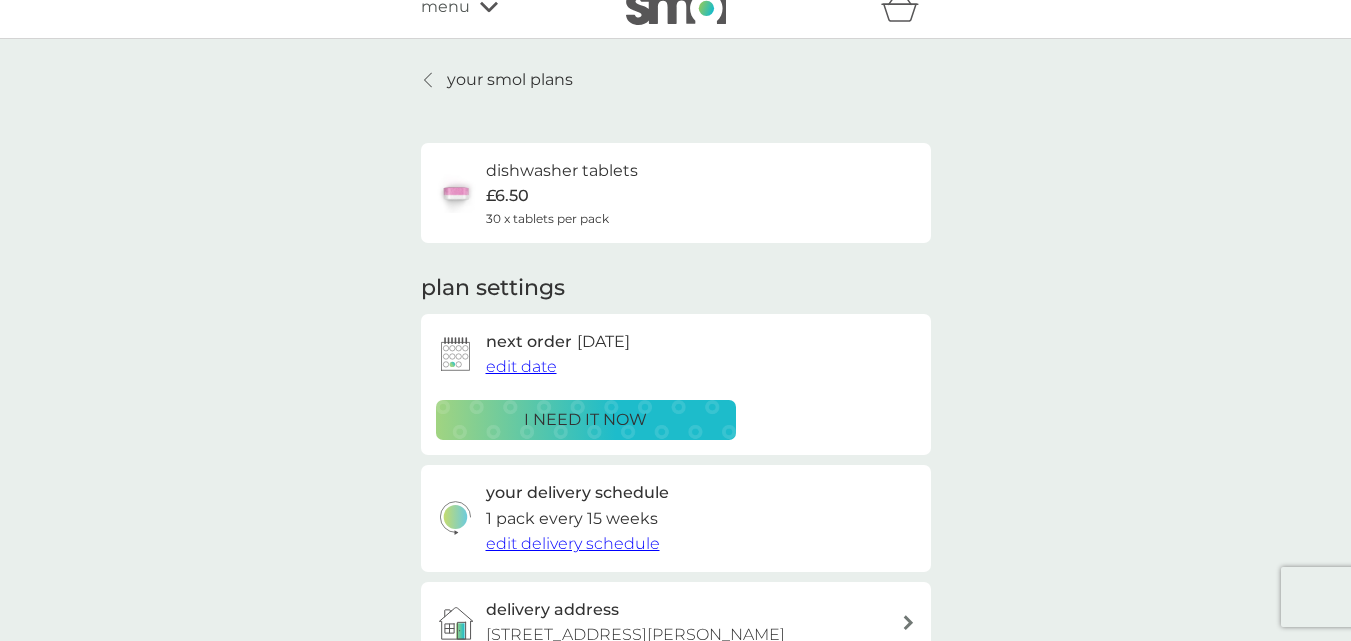 scroll, scrollTop: 0, scrollLeft: 0, axis: both 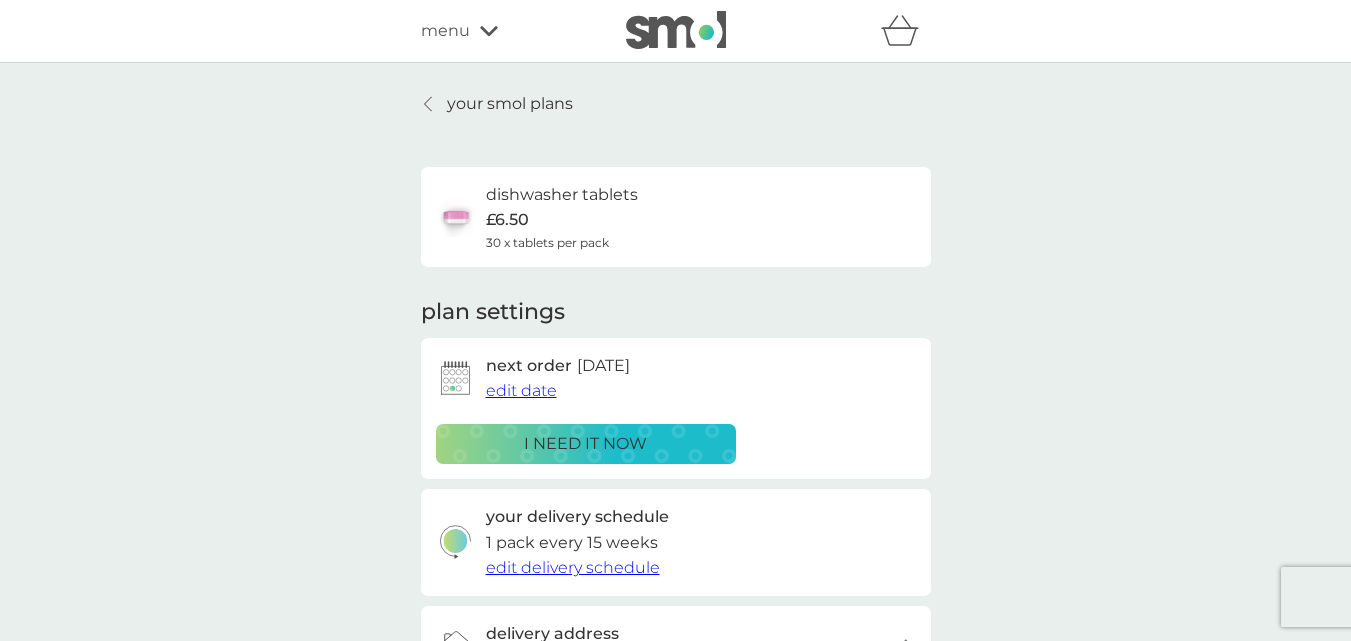 click on "your smol plans" at bounding box center (510, 104) 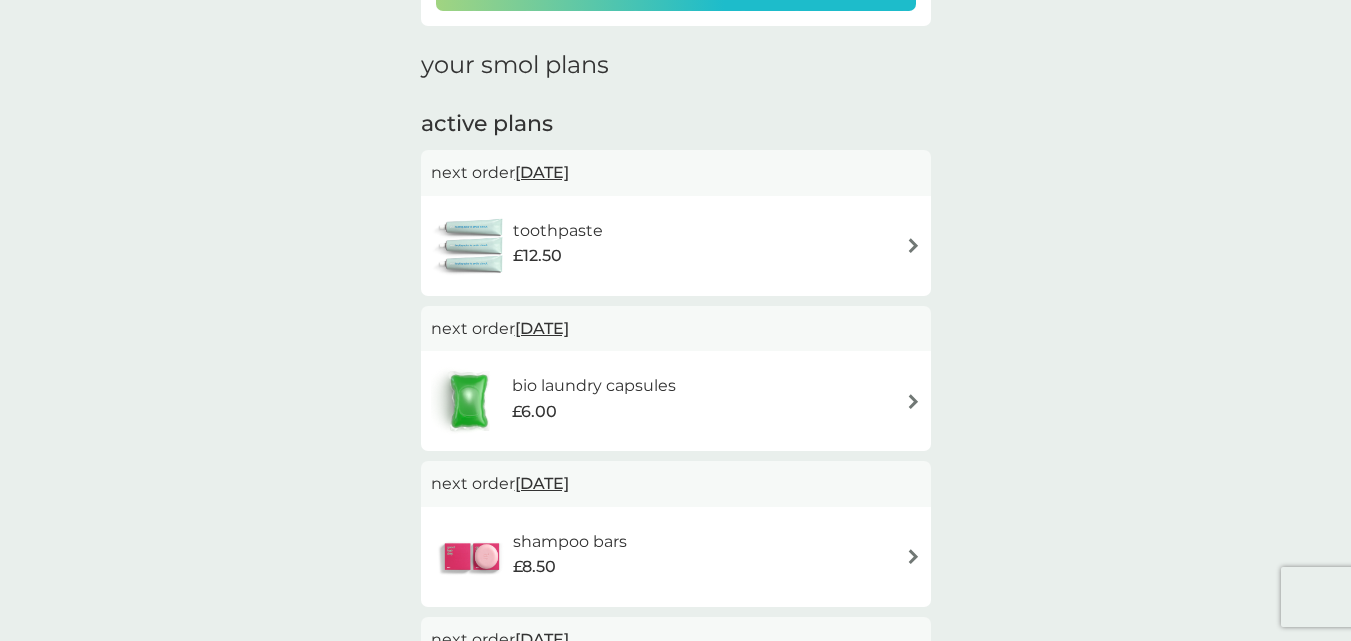 scroll, scrollTop: 300, scrollLeft: 0, axis: vertical 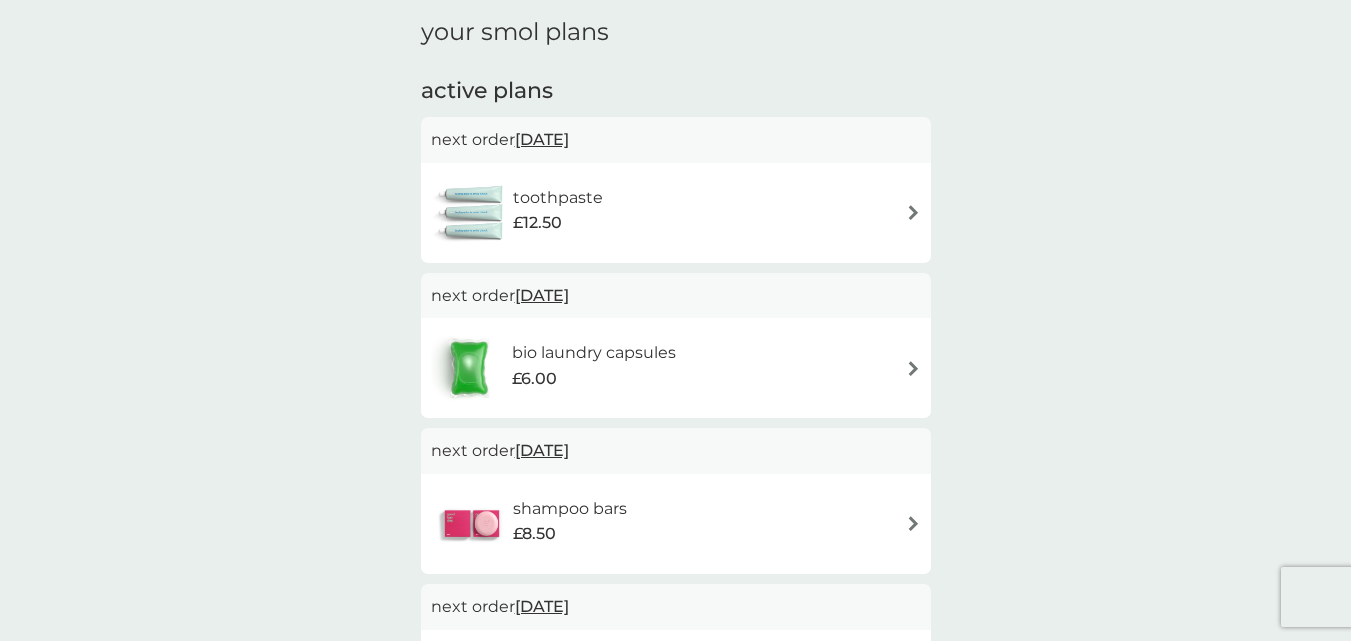 click on "£12.50" at bounding box center (537, 223) 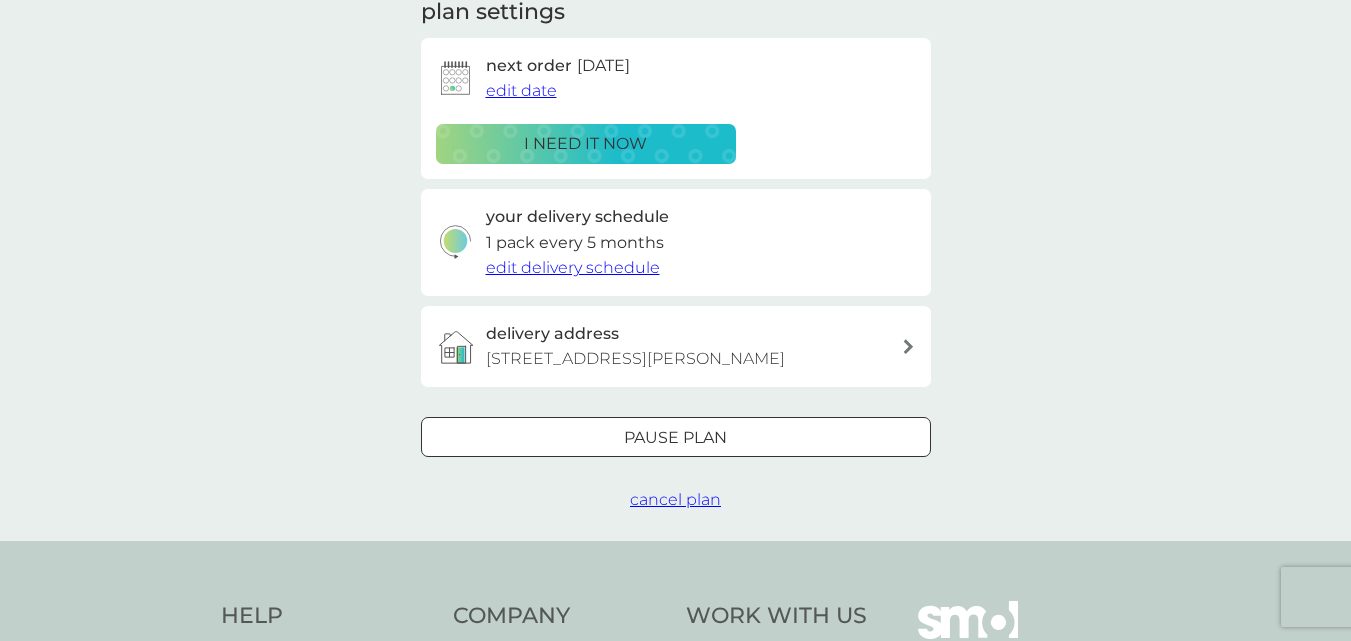 scroll, scrollTop: 0, scrollLeft: 0, axis: both 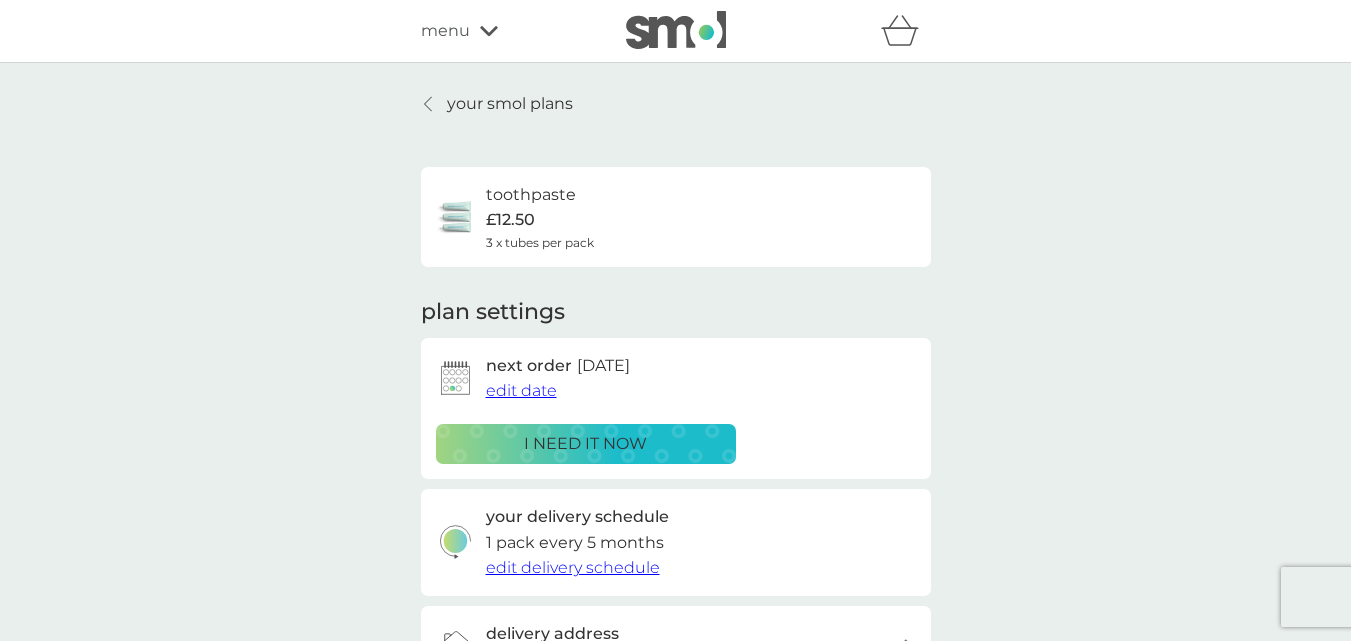 click on "£12.50" at bounding box center (510, 220) 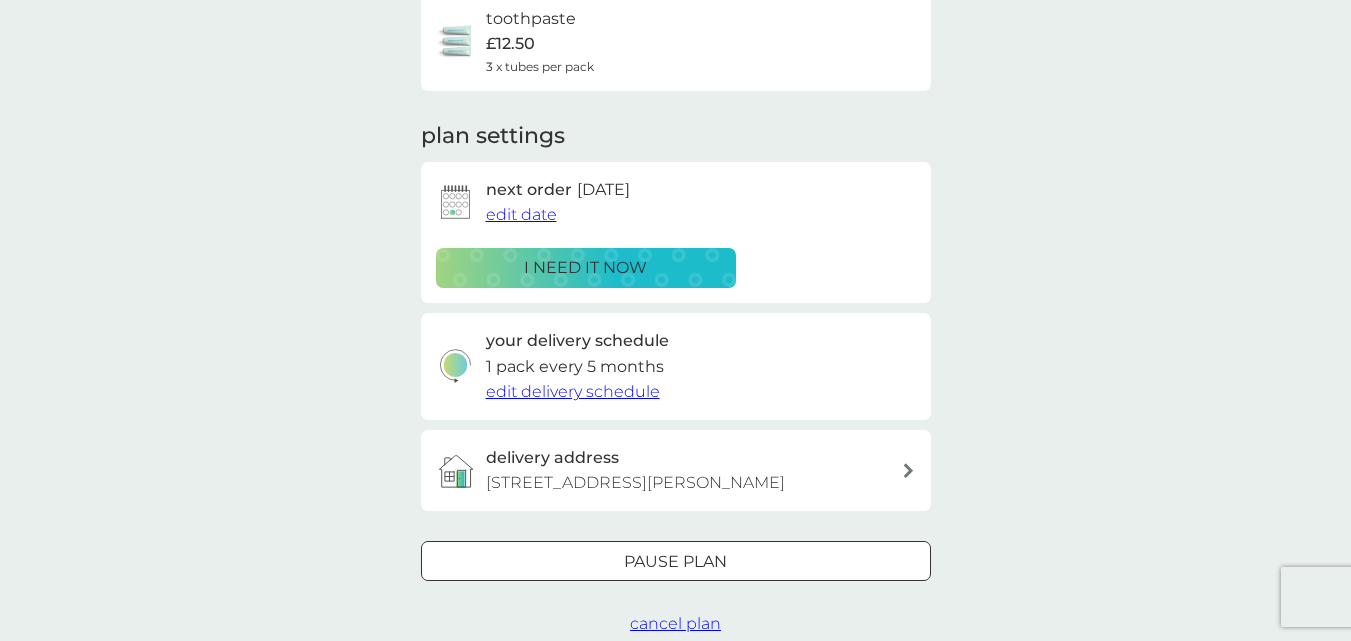 scroll, scrollTop: 300, scrollLeft: 0, axis: vertical 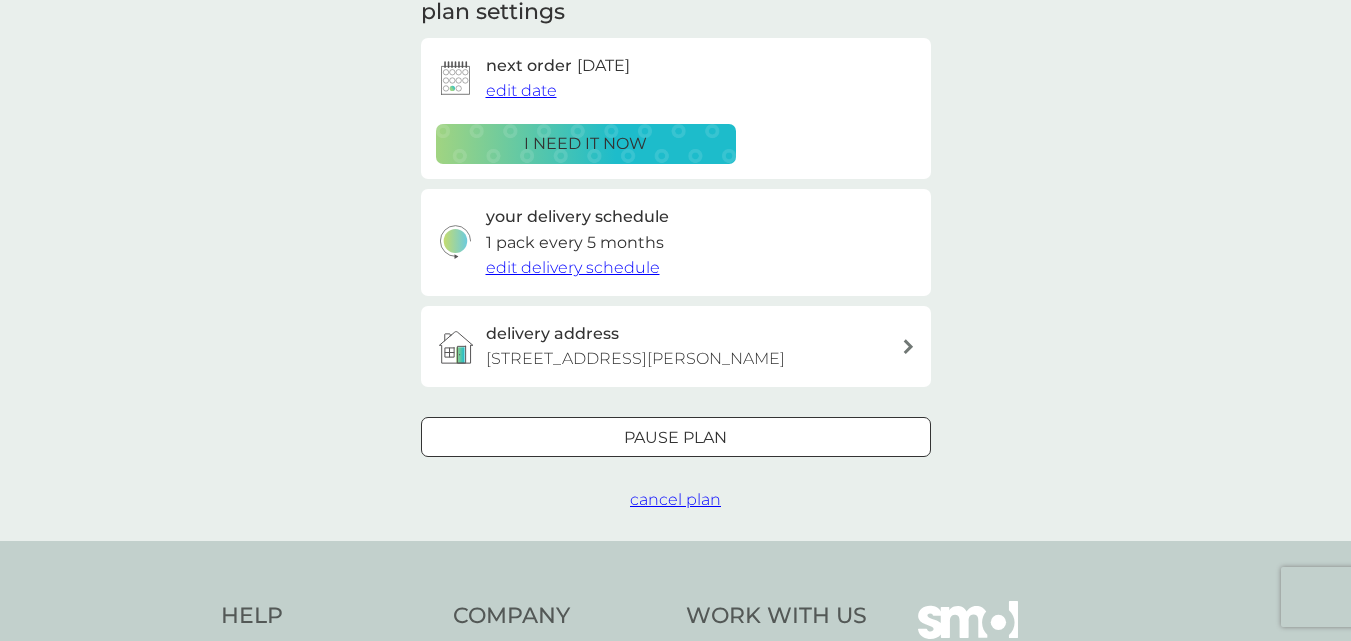 click on "edit delivery schedule" at bounding box center [573, 267] 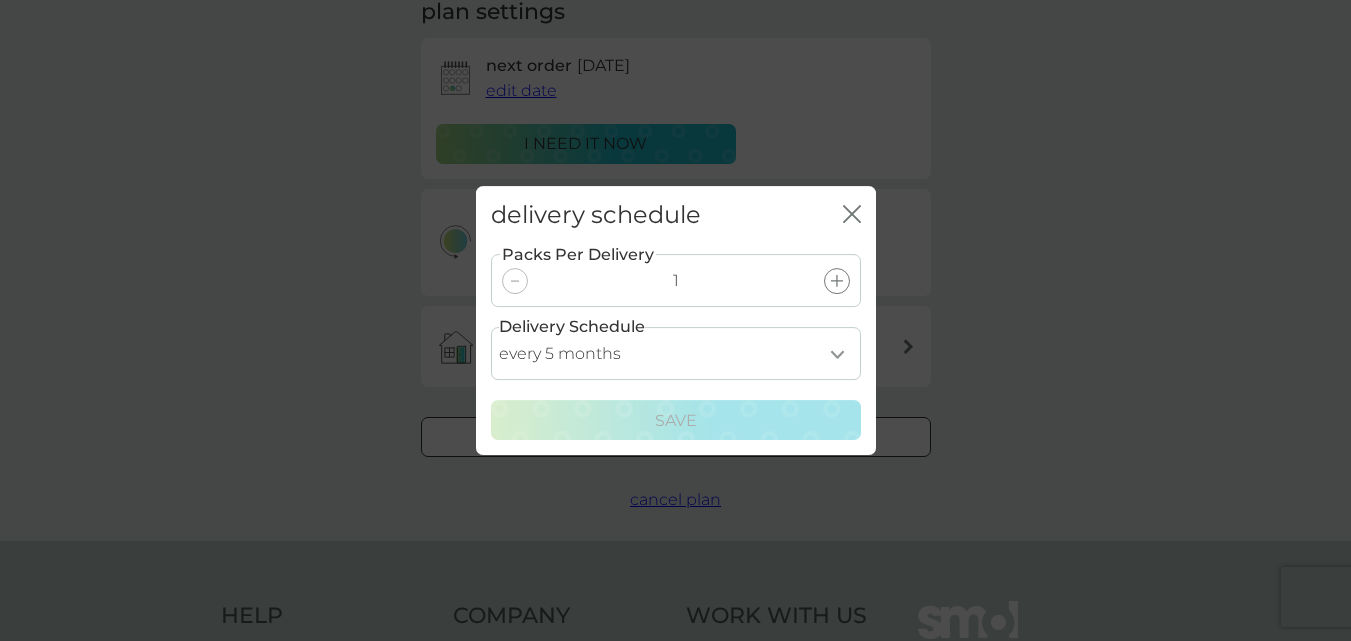 click on "delivery schedule close Packs Per Delivery 1 Delivery Schedule every 1 month every 2 months every 3 months every 4 months every 5 months every 6 months Save" at bounding box center (675, 320) 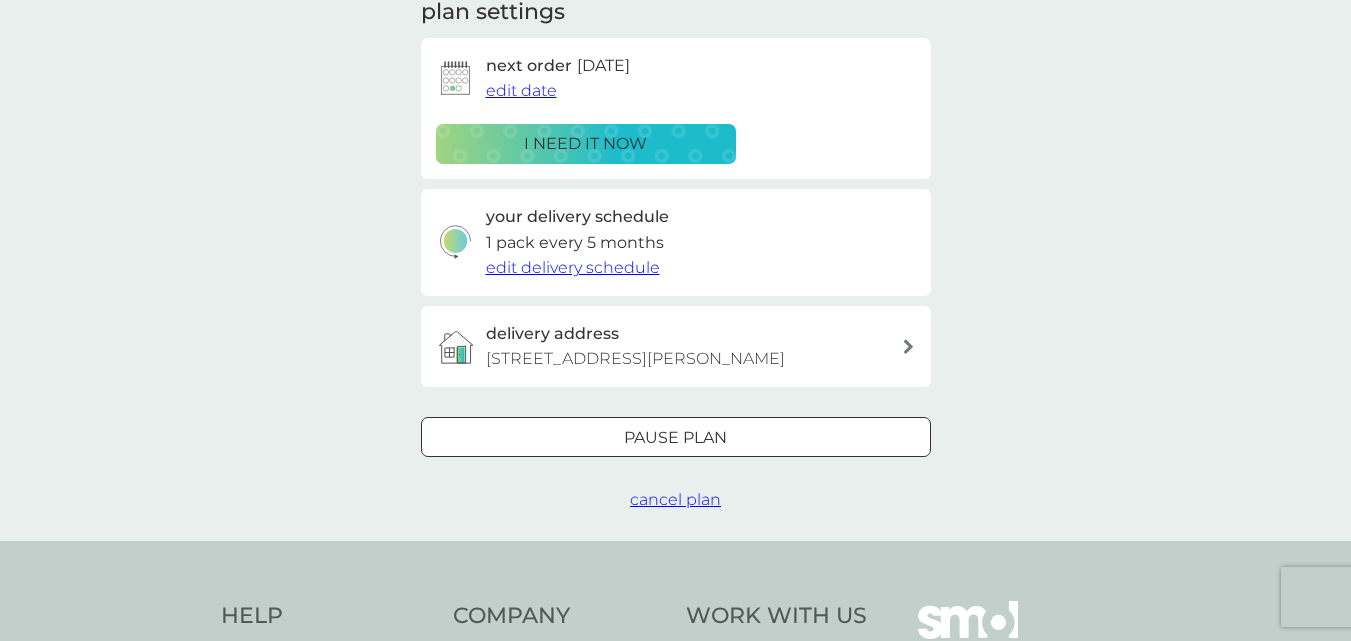 click on "Pause plan" at bounding box center (675, 438) 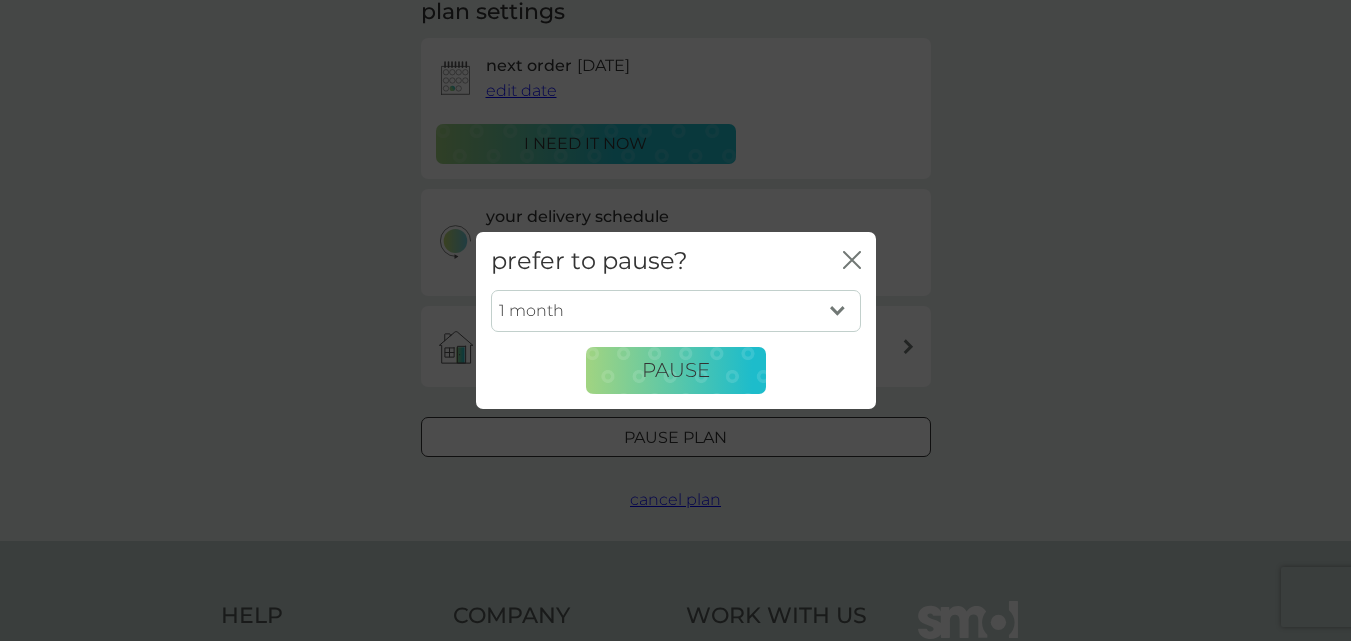 click on "1 month 2 months 3 months 4 months 5 months 6 months" at bounding box center [676, 311] 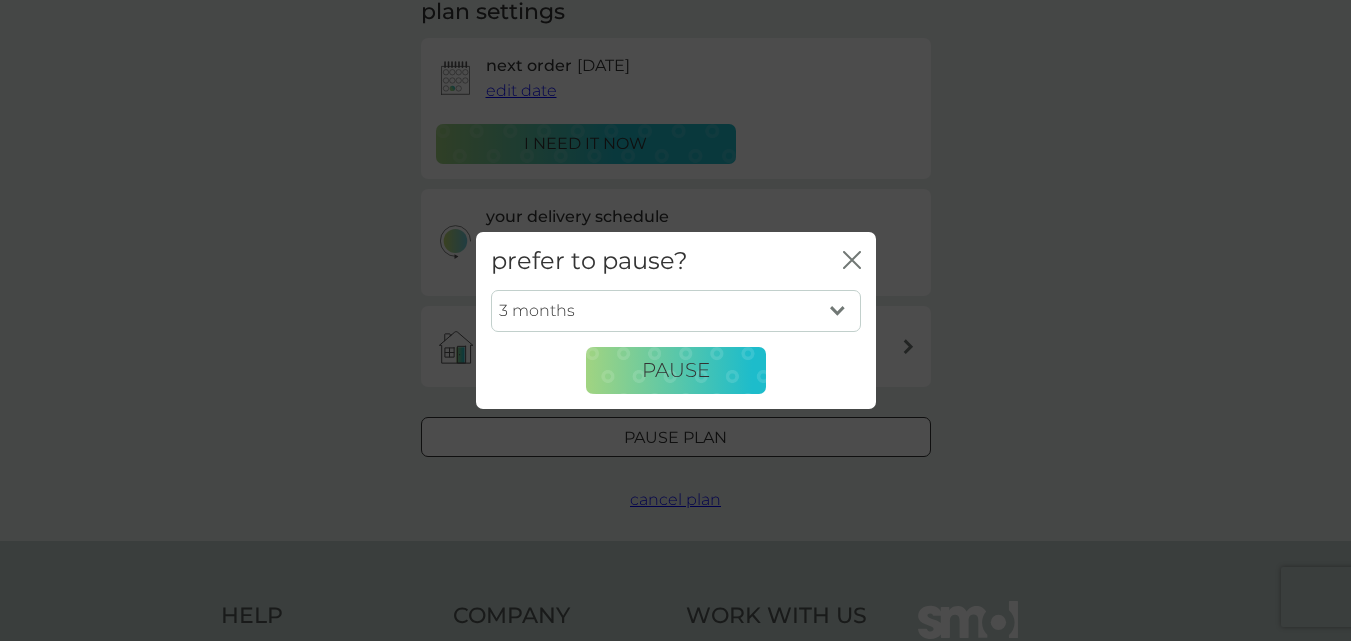click on "1 month 2 months 3 months 4 months 5 months 6 months" at bounding box center [676, 311] 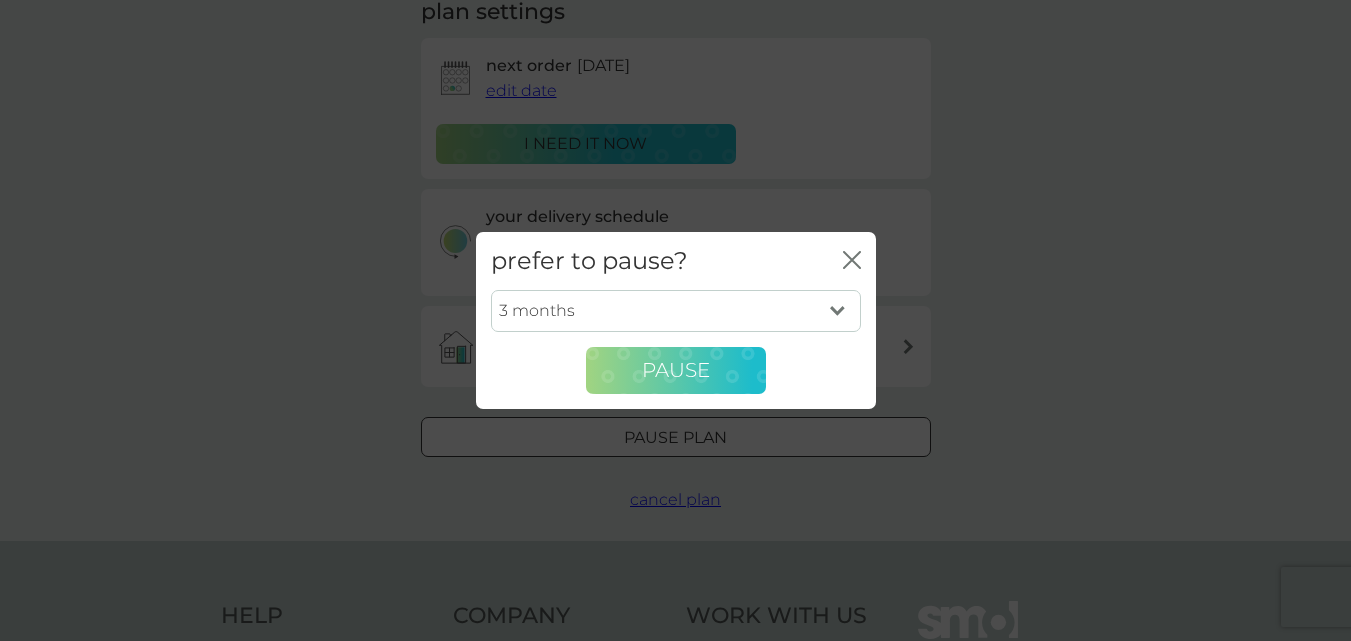 click on "Pause" at bounding box center (676, 370) 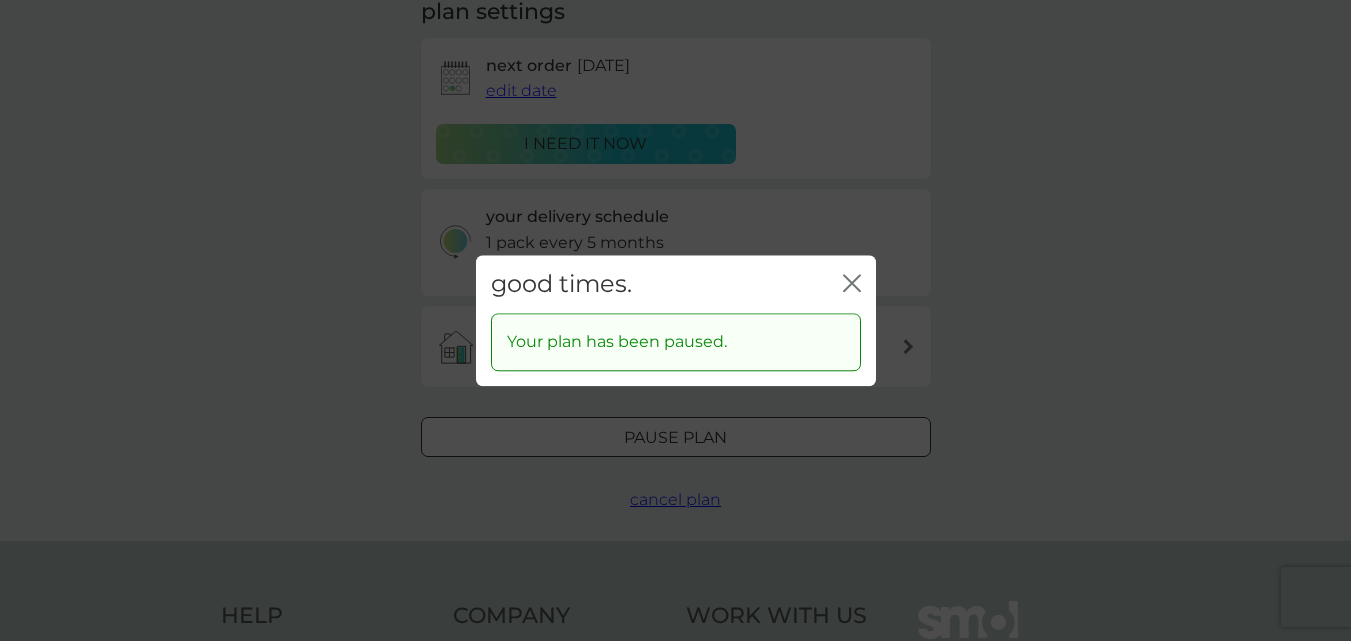 click 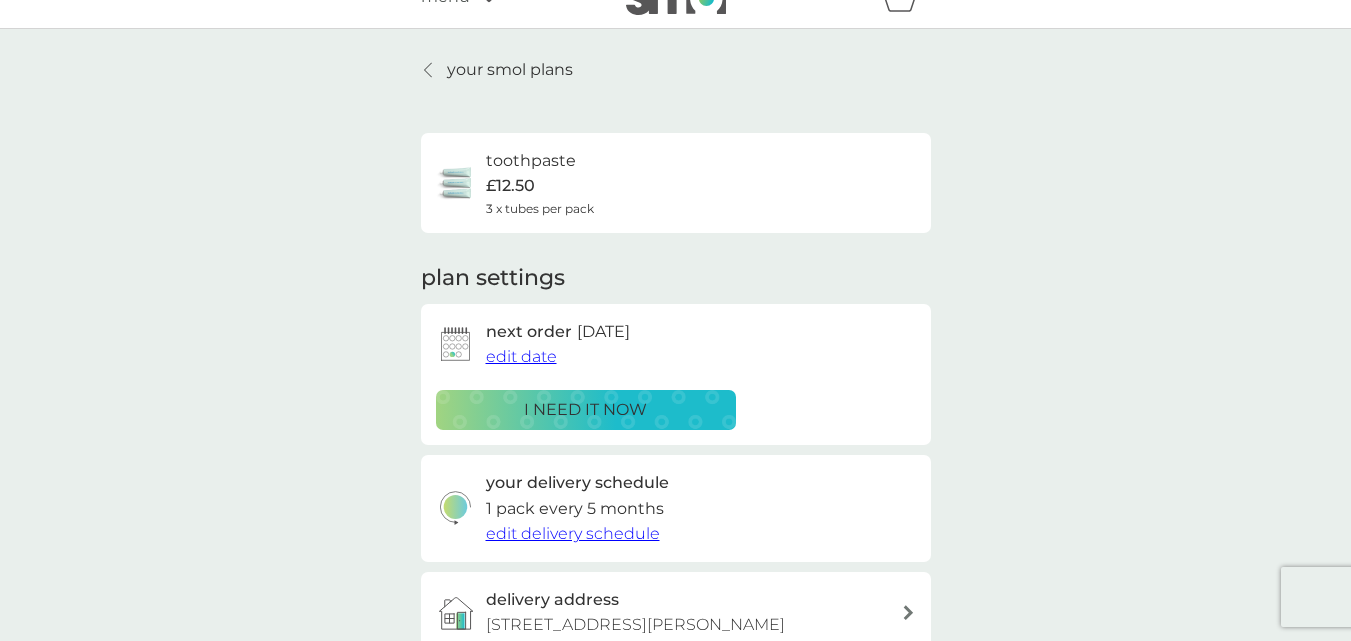 scroll, scrollTop: 0, scrollLeft: 0, axis: both 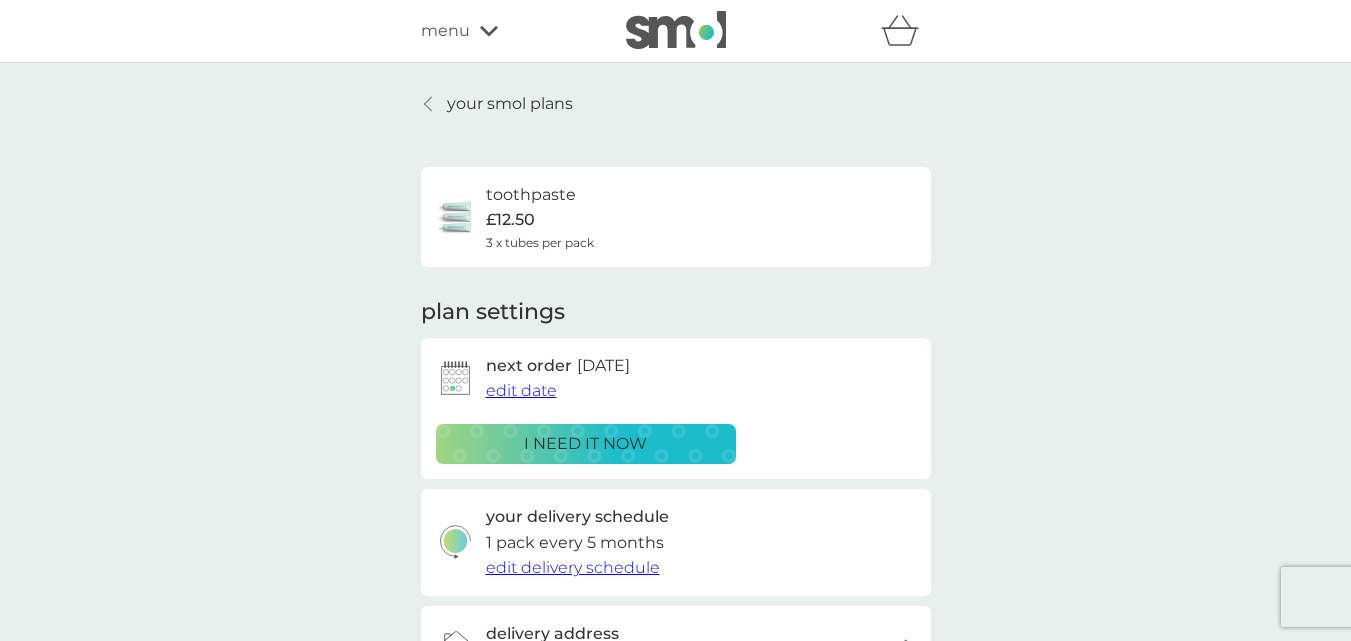 click on "your smol plans" at bounding box center [510, 104] 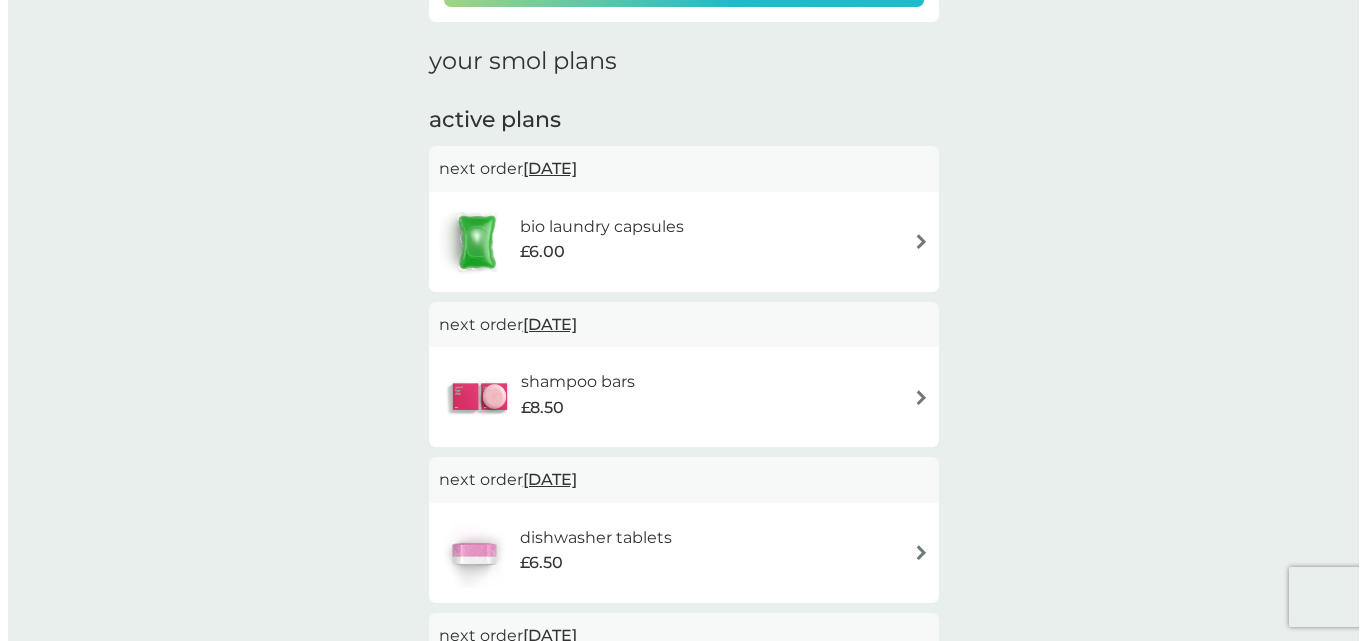 scroll, scrollTop: 0, scrollLeft: 0, axis: both 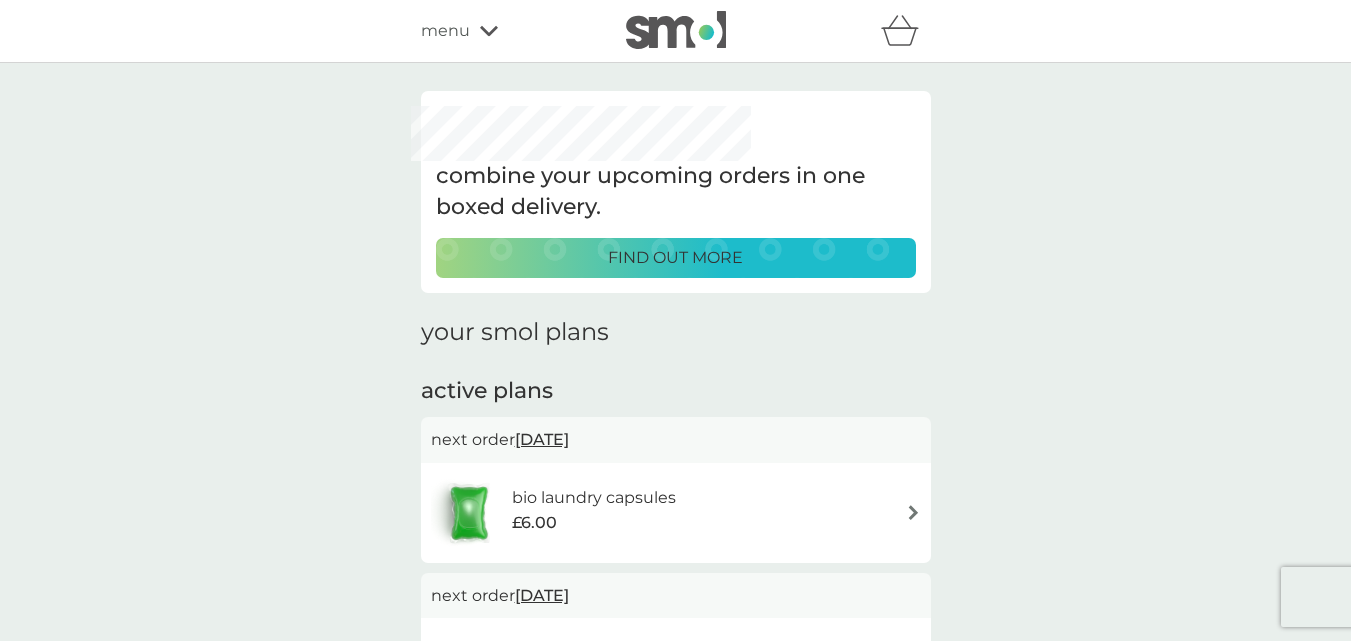 click 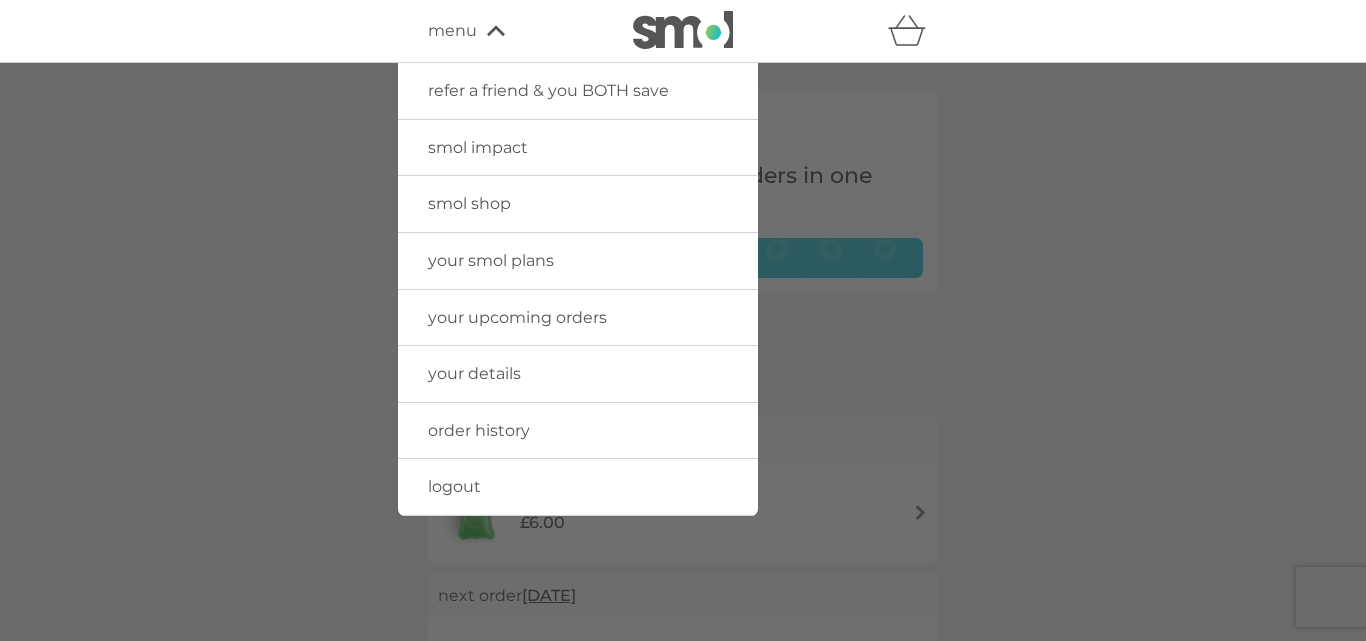 click on "logout" at bounding box center (454, 486) 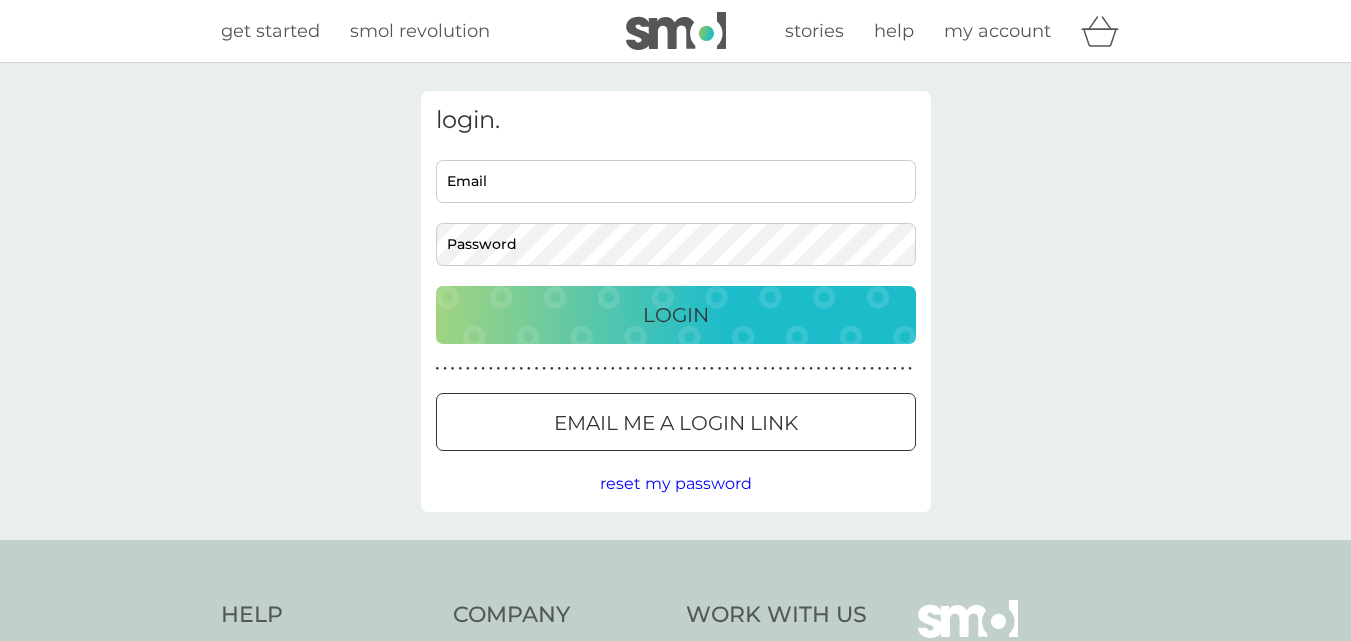 scroll, scrollTop: 0, scrollLeft: 0, axis: both 